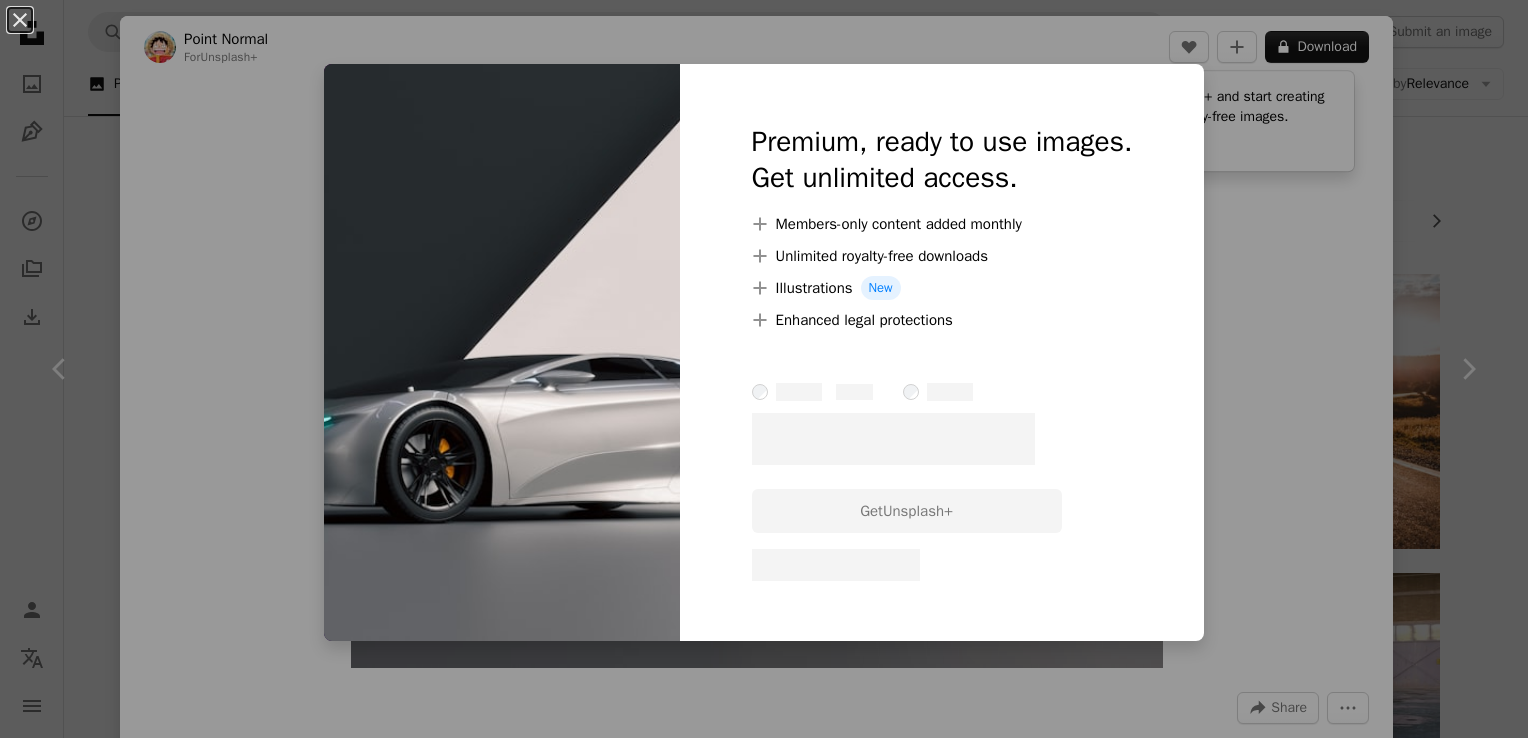scroll, scrollTop: 4200, scrollLeft: 0, axis: vertical 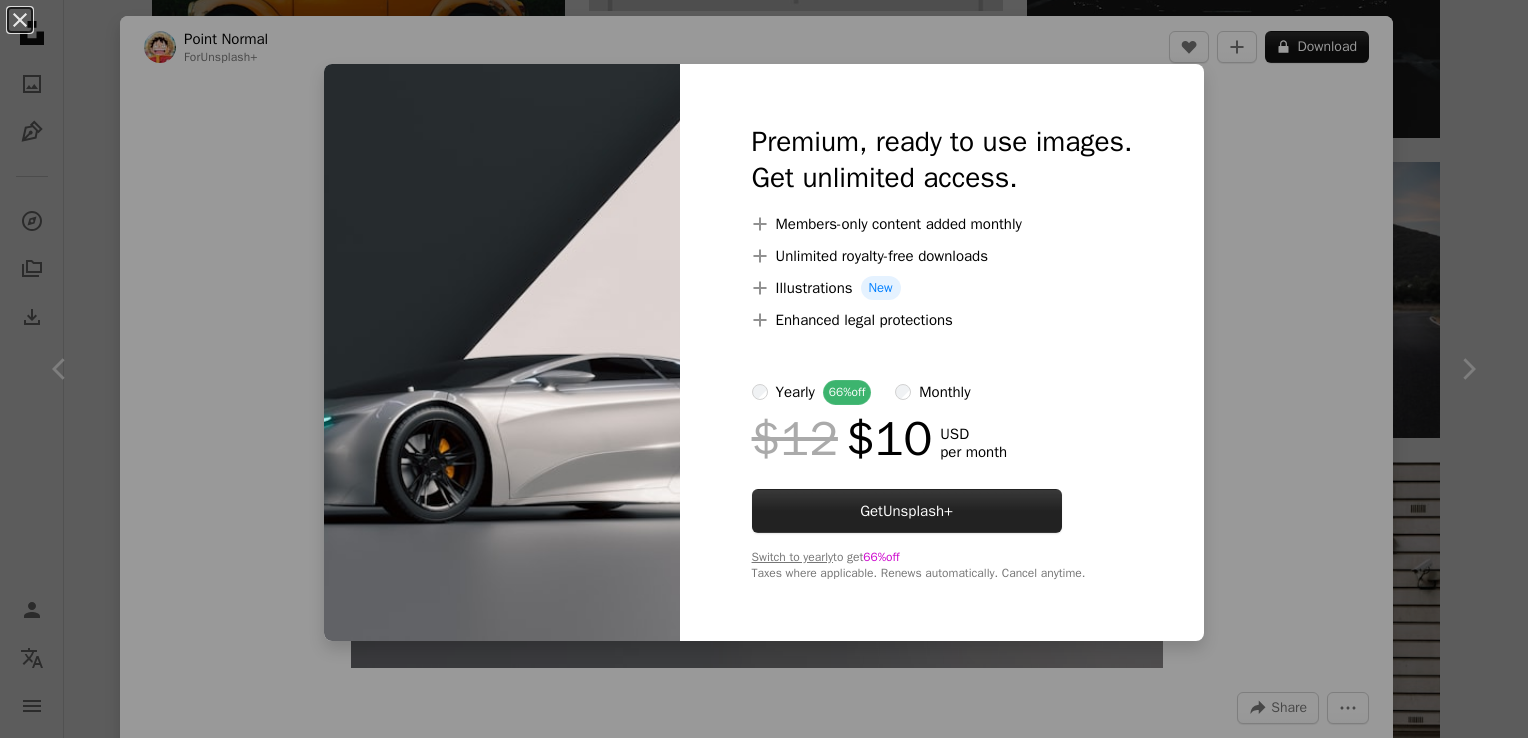 click on "Unsplash+" at bounding box center [918, 511] 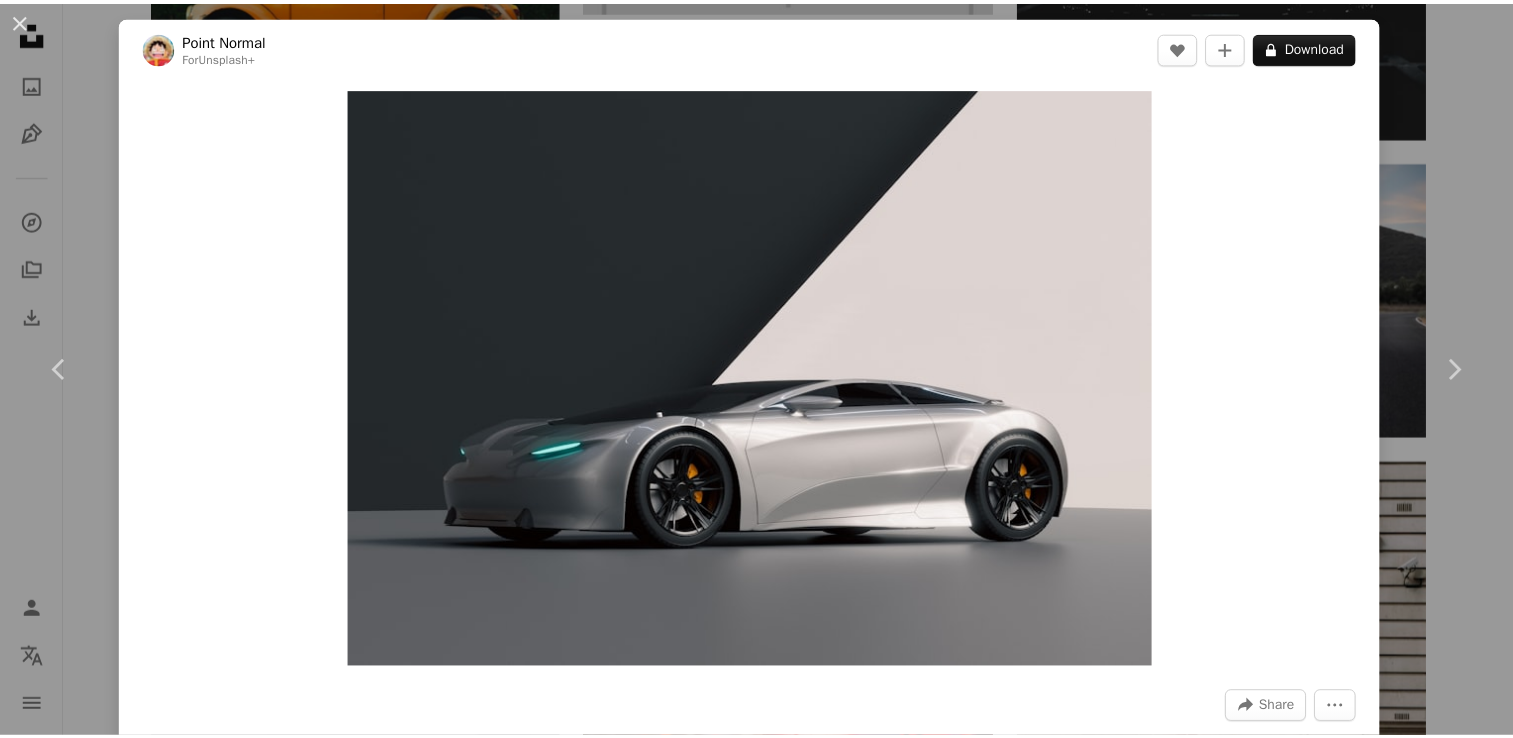 scroll, scrollTop: 102, scrollLeft: 0, axis: vertical 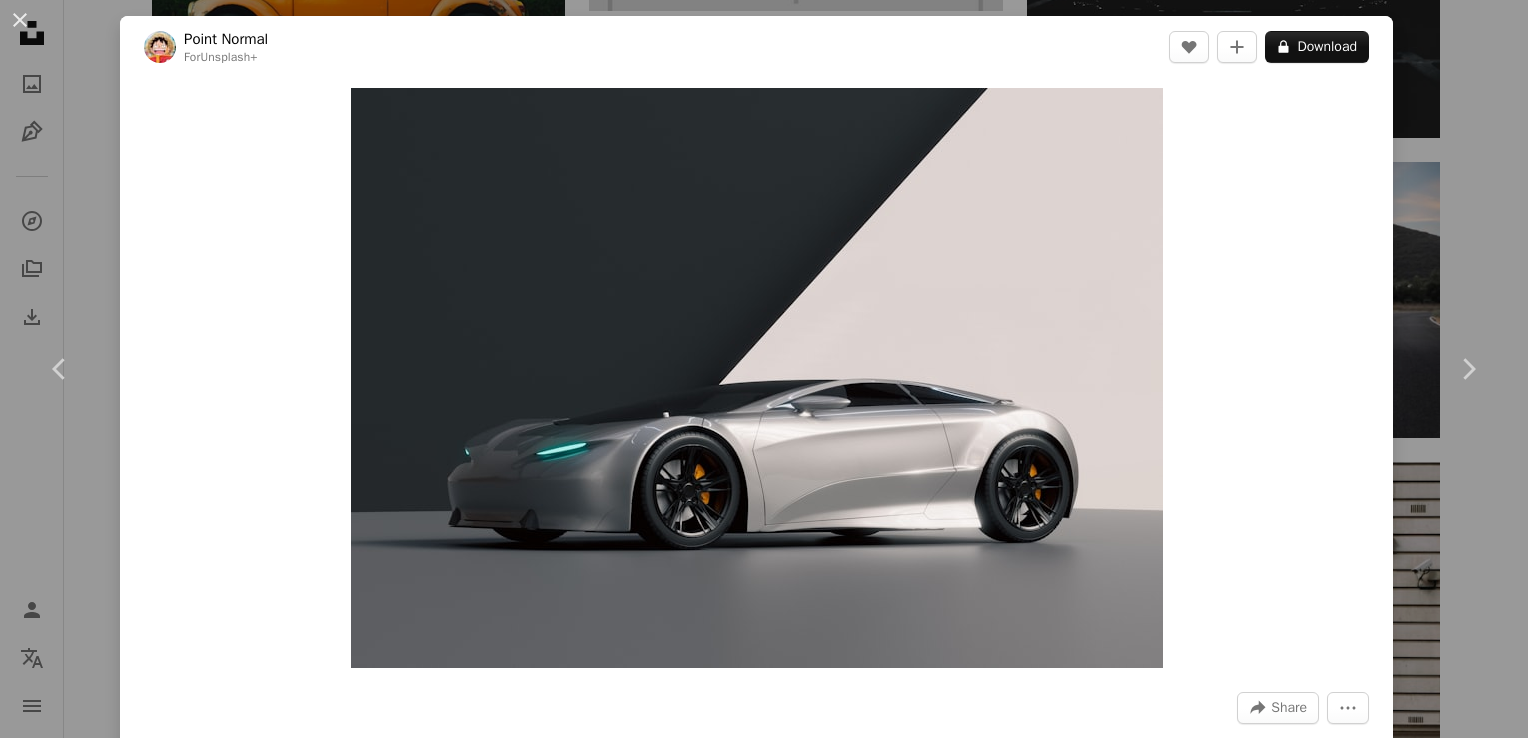 click on "An X shape Join Unsplash Already have an account?  Login First name Last name Email Username  (only letters, numbers and underscores) Password  (min. 8 char) Join By joining, you agree to the  Terms  and  Privacy Policy ." at bounding box center [764, 4445] 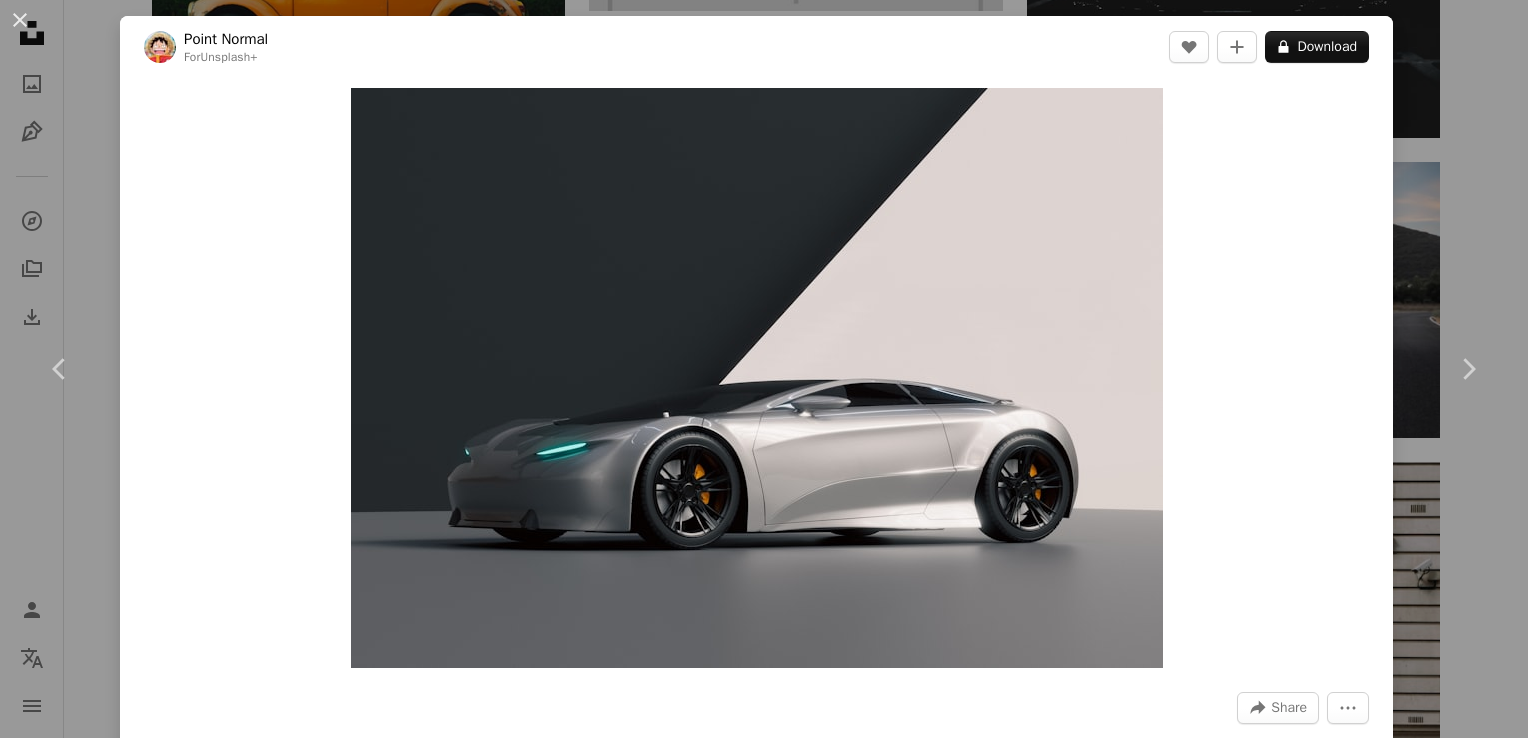 click on "An X shape Chevron left Chevron right Point Normal For  Unsplash+ A heart A plus sign A lock Download Zoom in A forward-right arrow Share More Actions Transport › Sport car Calendar outlined Published on January 22, 2025 Safety Licensed under the  Unsplash+ License car cars vehicle 3d render driving transport concept car motor vehicle Public domain images Related images Plus sign for Unsplash+ A heart A plus sign [NAME] For  Unsplash+ A lock Download Plus sign for Unsplash+ A heart A plus sign [NAME] For  Unsplash+ A lock Download Plus sign for Unsplash+ A heart A plus sign [NAME] For  Unsplash+ A lock Download Plus sign for Unsplash+ A heart A plus sign [NAME] For  Unsplash+ A lock Download Plus sign for Unsplash+ A heart A plus sign [NAME] For  Unsplash+ A lock Download Plus sign for Unsplash+ A heart A plus sign Point Normal For  Unsplash+ A lock Download Plus sign for Unsplash+ A heart A plus sign A Chosen Soul For  Unsplash+ A lock Download Plus sign for Unsplash+" at bounding box center [764, 369] 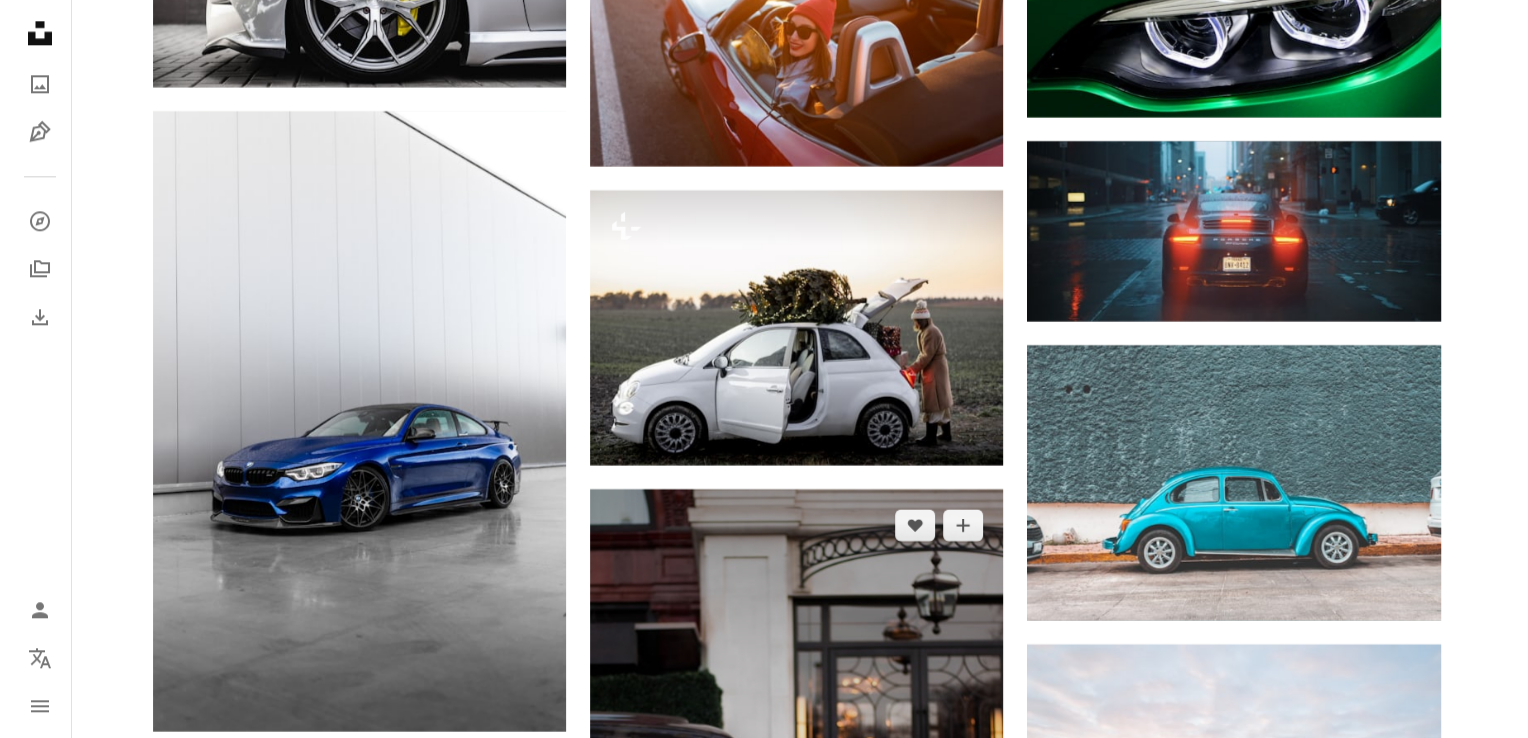 scroll, scrollTop: 10000, scrollLeft: 0, axis: vertical 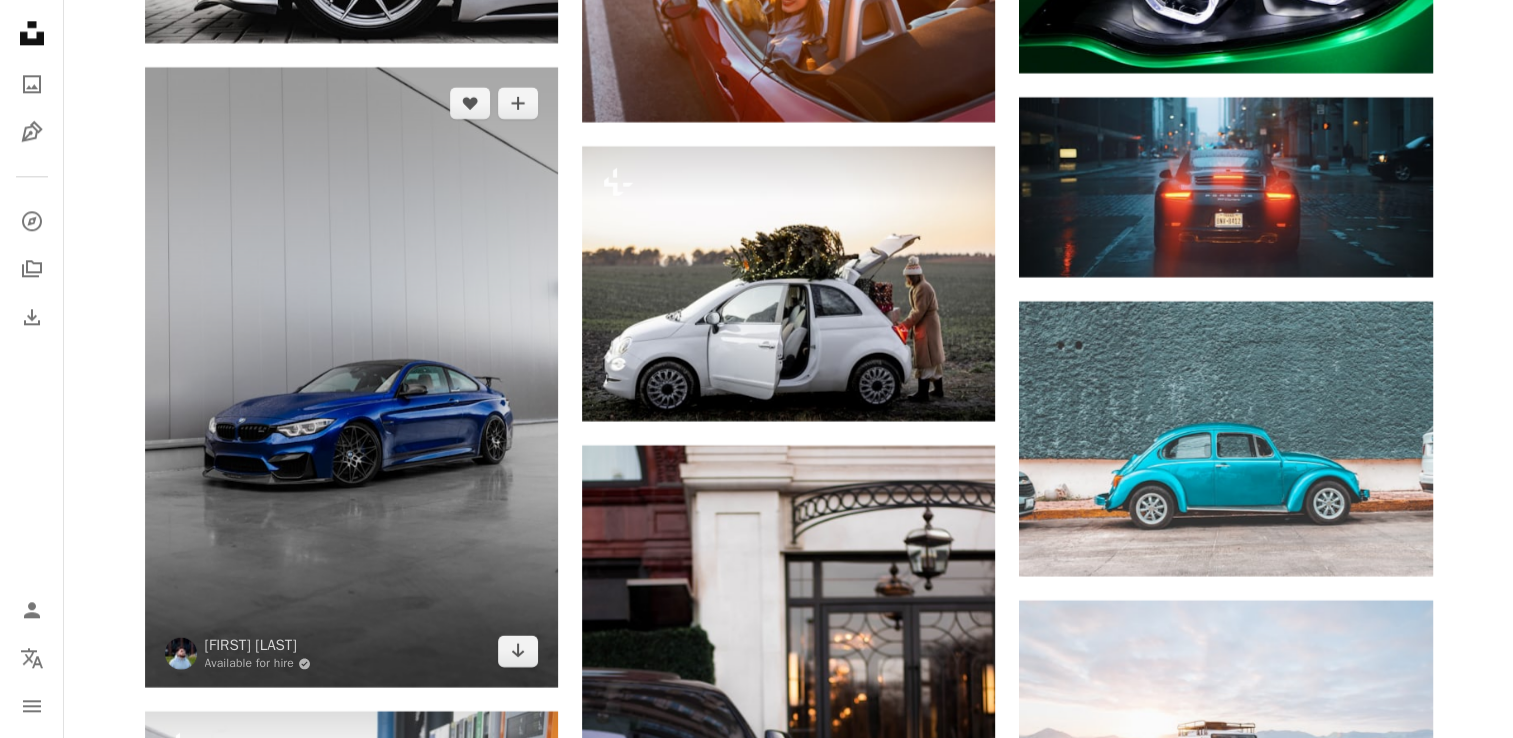click at bounding box center [351, 377] 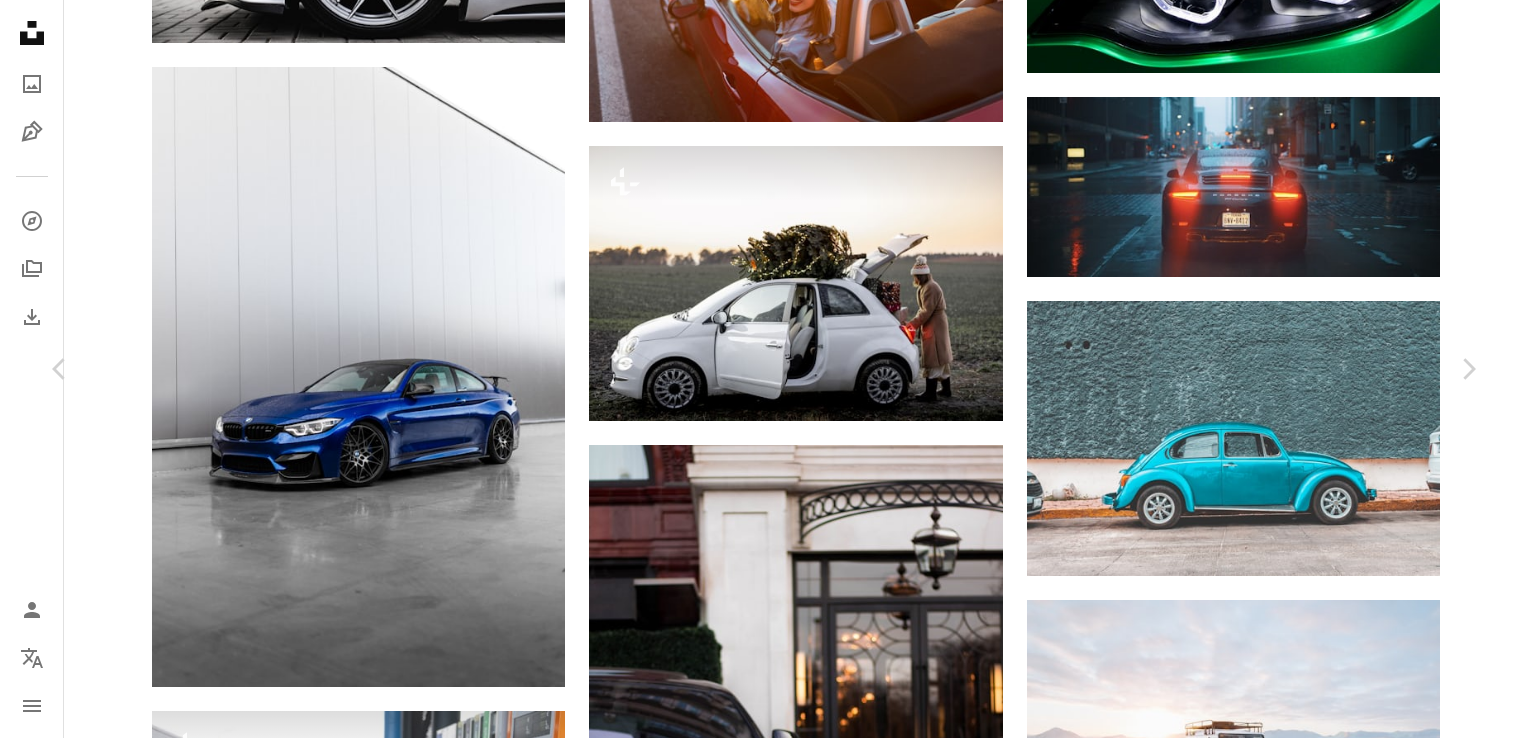 scroll, scrollTop: 900, scrollLeft: 0, axis: vertical 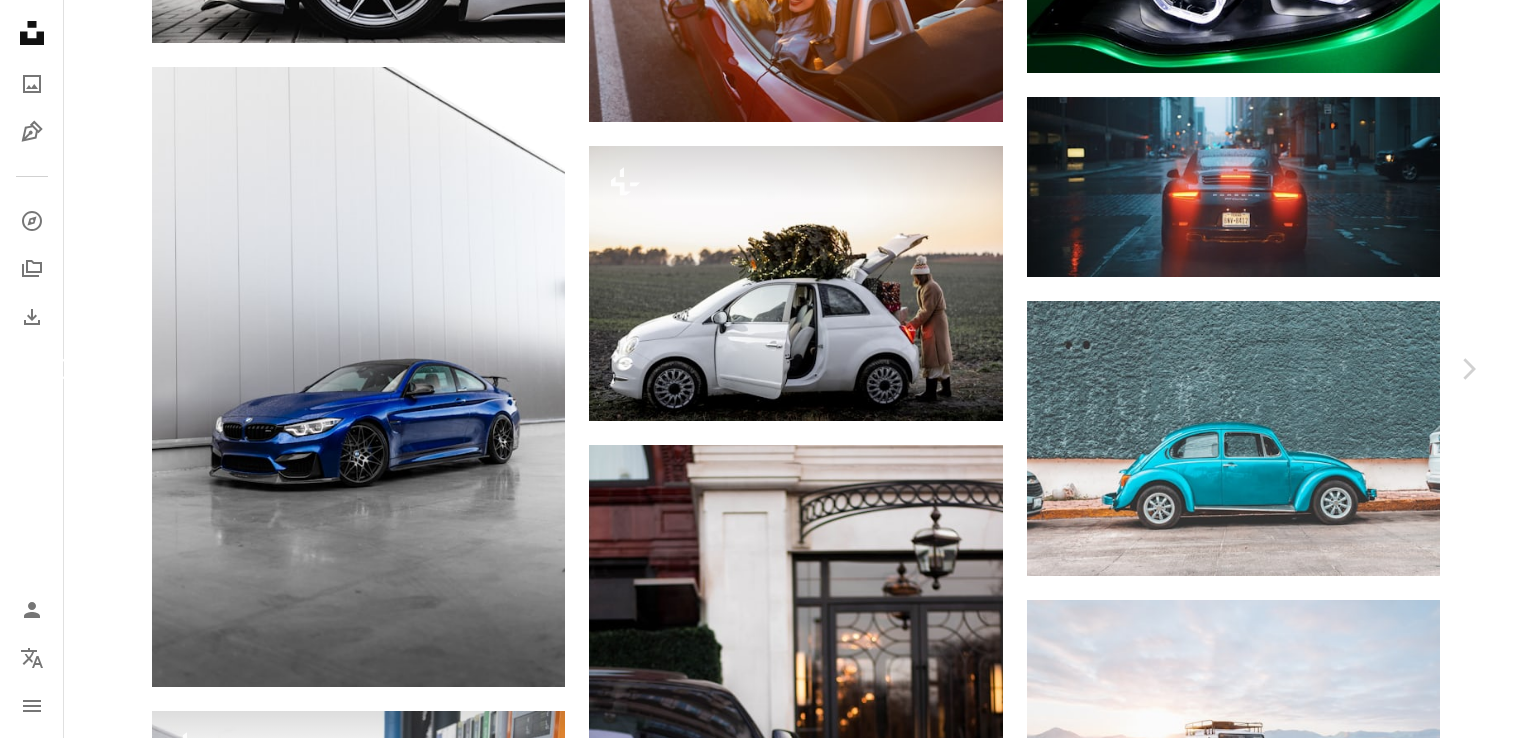 click on "Chevron left" at bounding box center (60, 369) 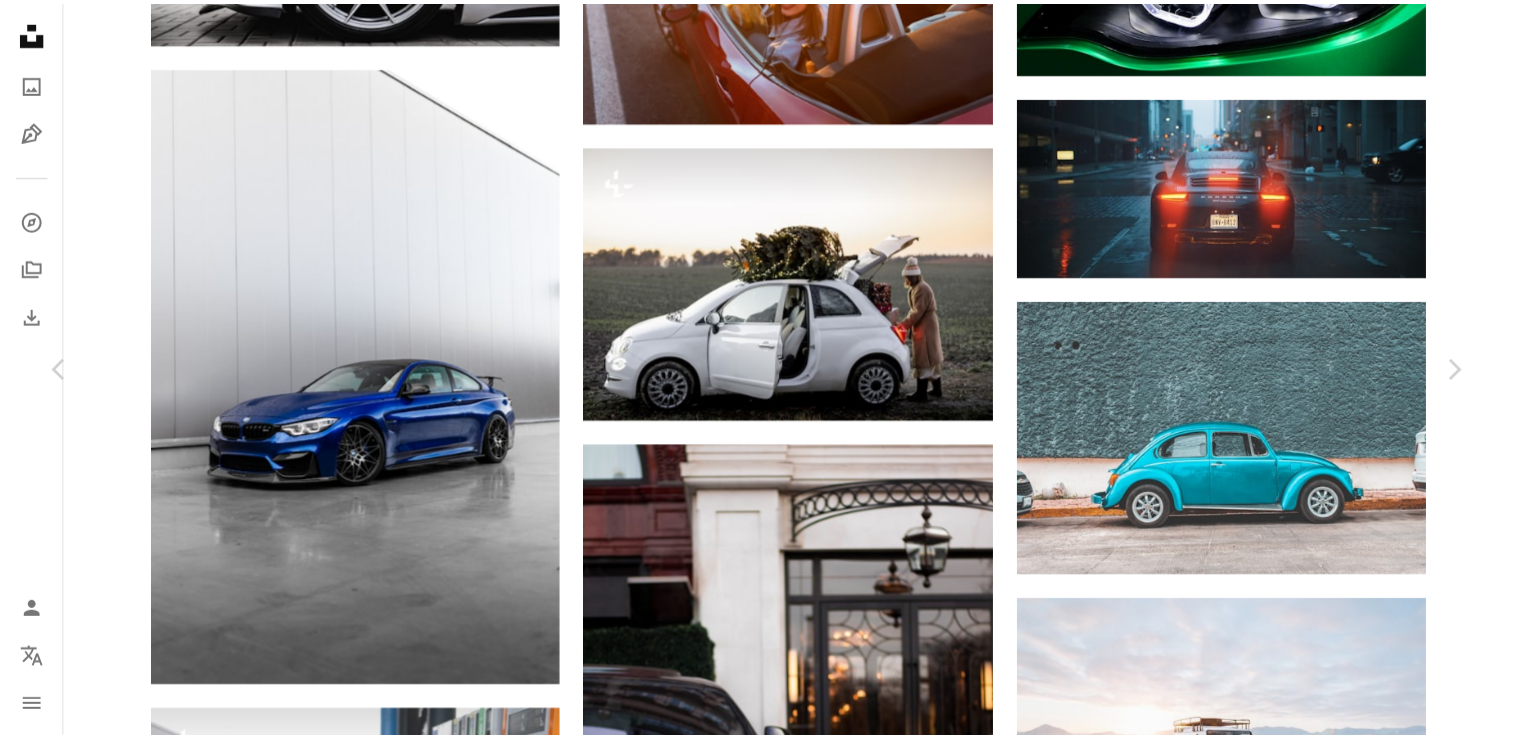 scroll, scrollTop: 0, scrollLeft: 0, axis: both 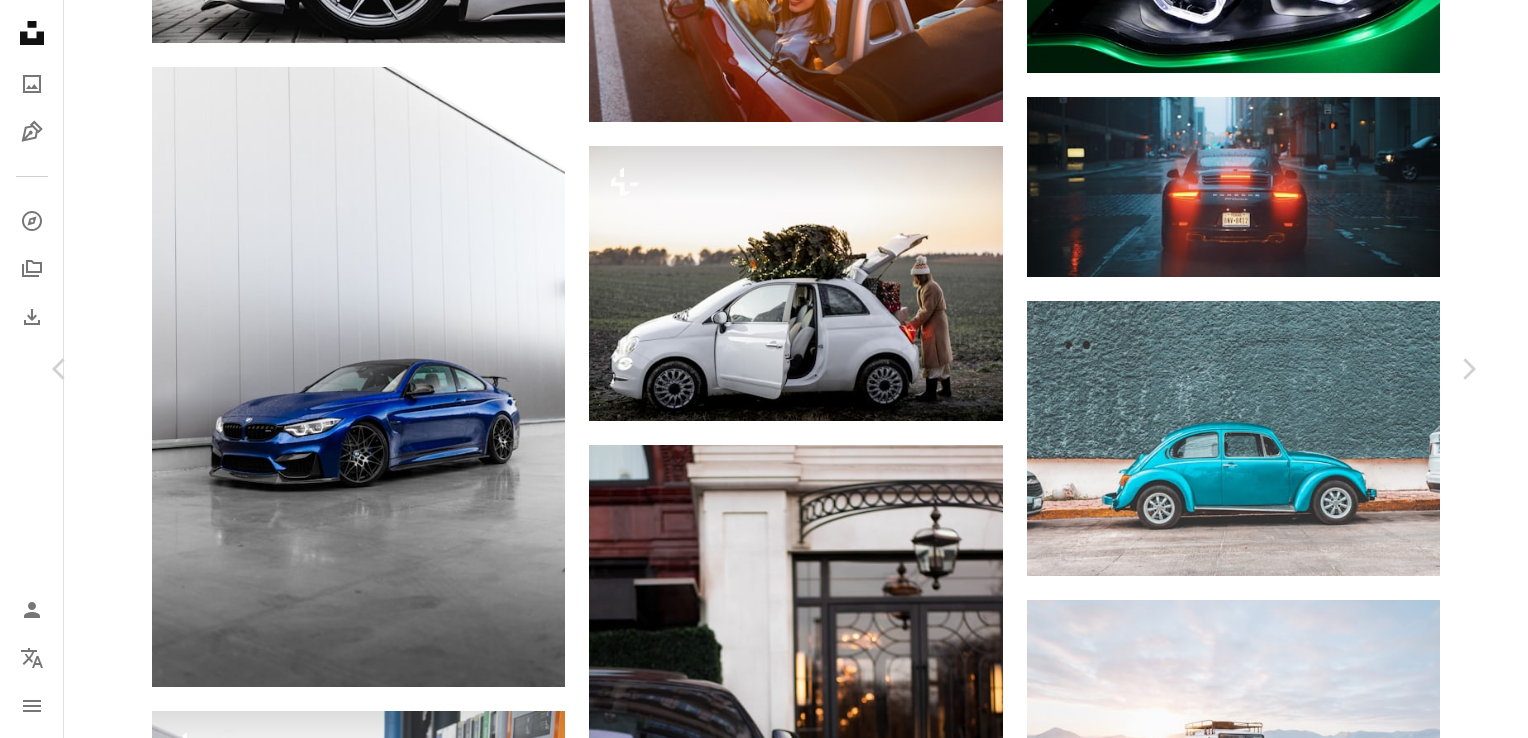 click on "An X shape Chevron left Chevron right [FIRST] [LAST] Available for hire A checkmark inside of a circle A heart A plus sign Download free Chevron down Zoom in ––– ––  –– ––– –––– –––– ––– ––  –– ––– –––– –––– ––– ––  –– ––– –––– –––– A forward-right arrow Share Info icon Info More Actions Rohana RFX5
Picture taken for FindByPlate – https://findbyplate.com –––   – –––  – – ––  – ––––. ––– ––– ––––  –––– ––– ––– – –––– –––– ––– –––   –––– –––– Browse premium related images on iStock  |  Save 20% with code UNSPLASH20 Related images A heart A plus sign [FIRST] [LAST] For  Unsplash+ A lock Download A heart A plus sign [FIRST] [LAST] Arrow pointing down A heart A plus sign [FIRST] [LAST] Arrow pointing down A heart For" at bounding box center (764, 4009) 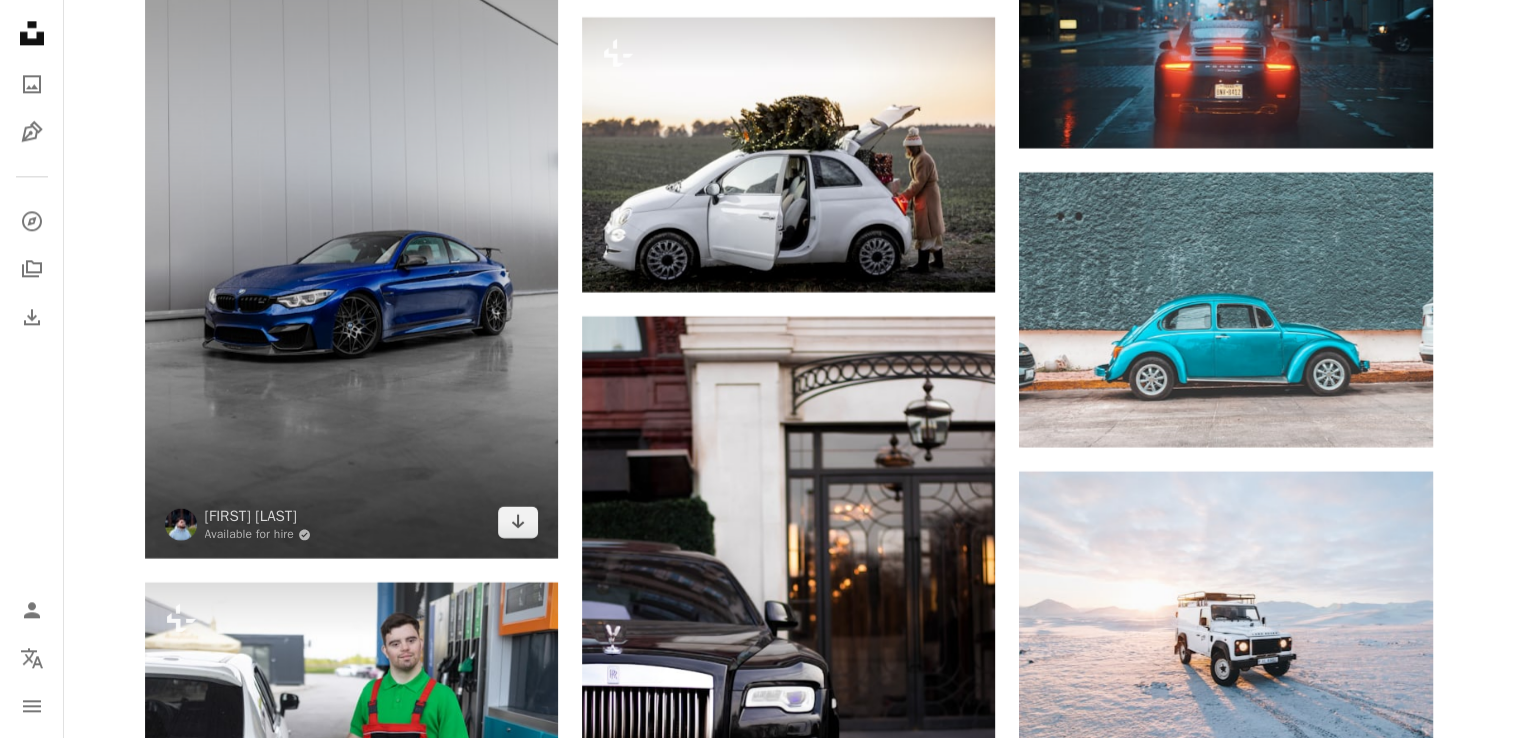 scroll, scrollTop: 10100, scrollLeft: 0, axis: vertical 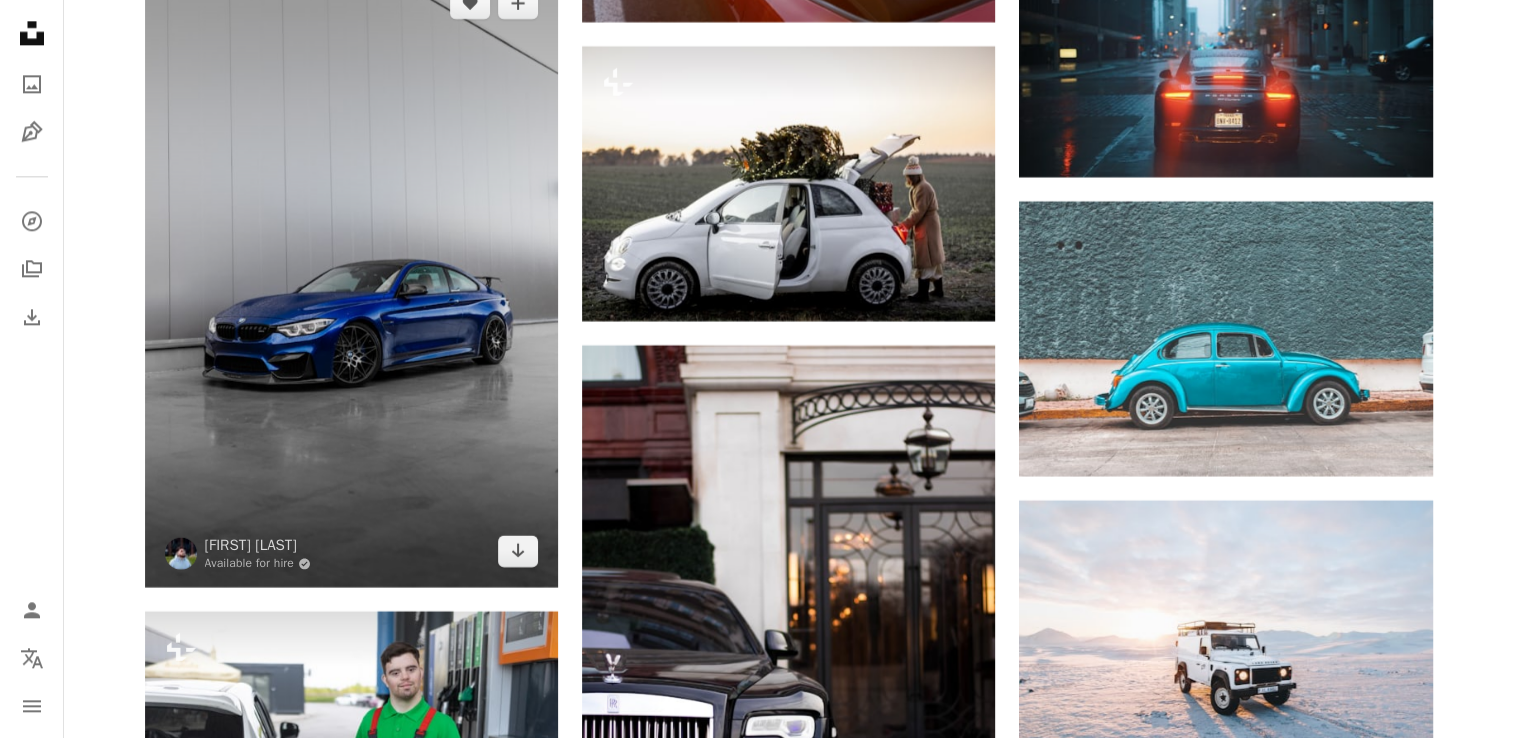 click at bounding box center [351, 277] 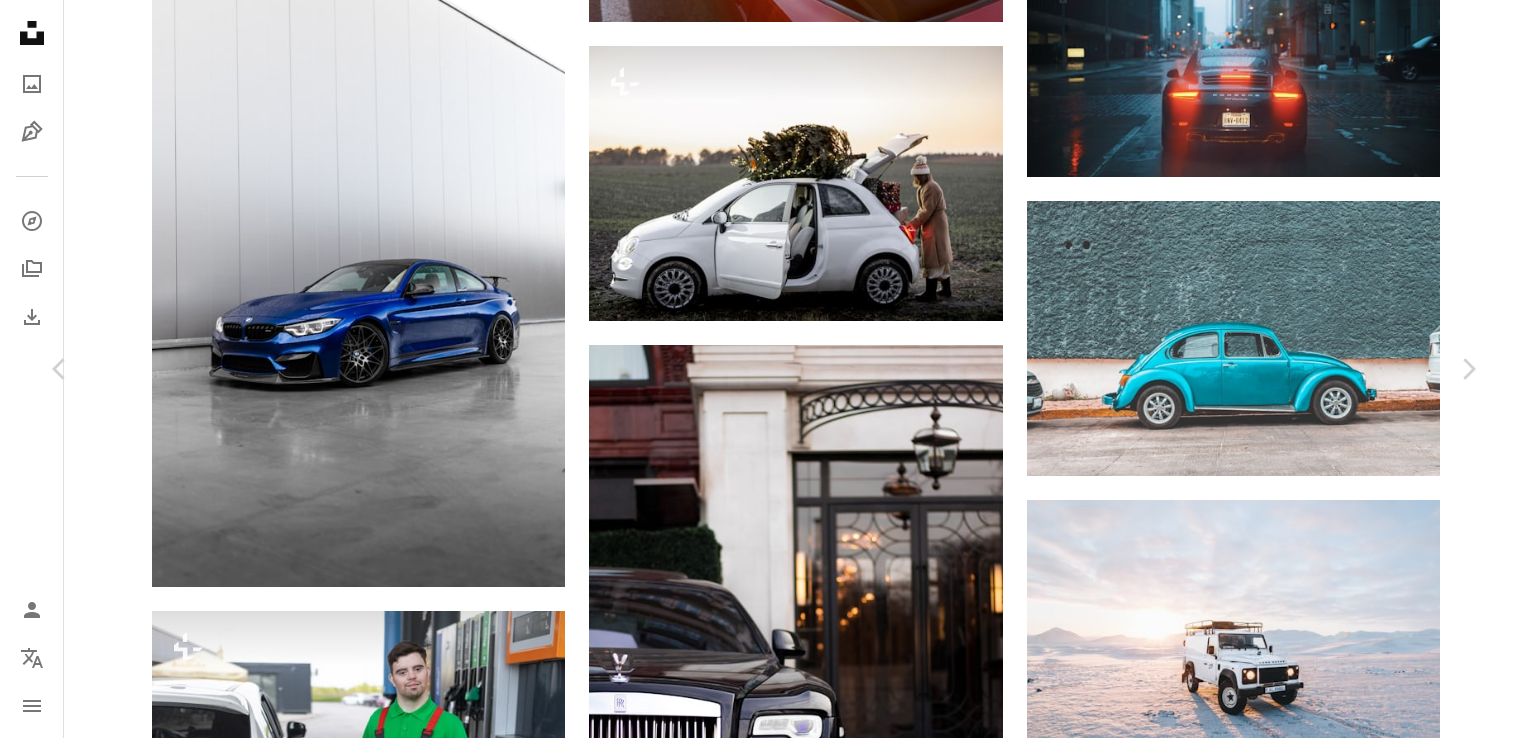 click on "Download free" at bounding box center (1279, 3587) 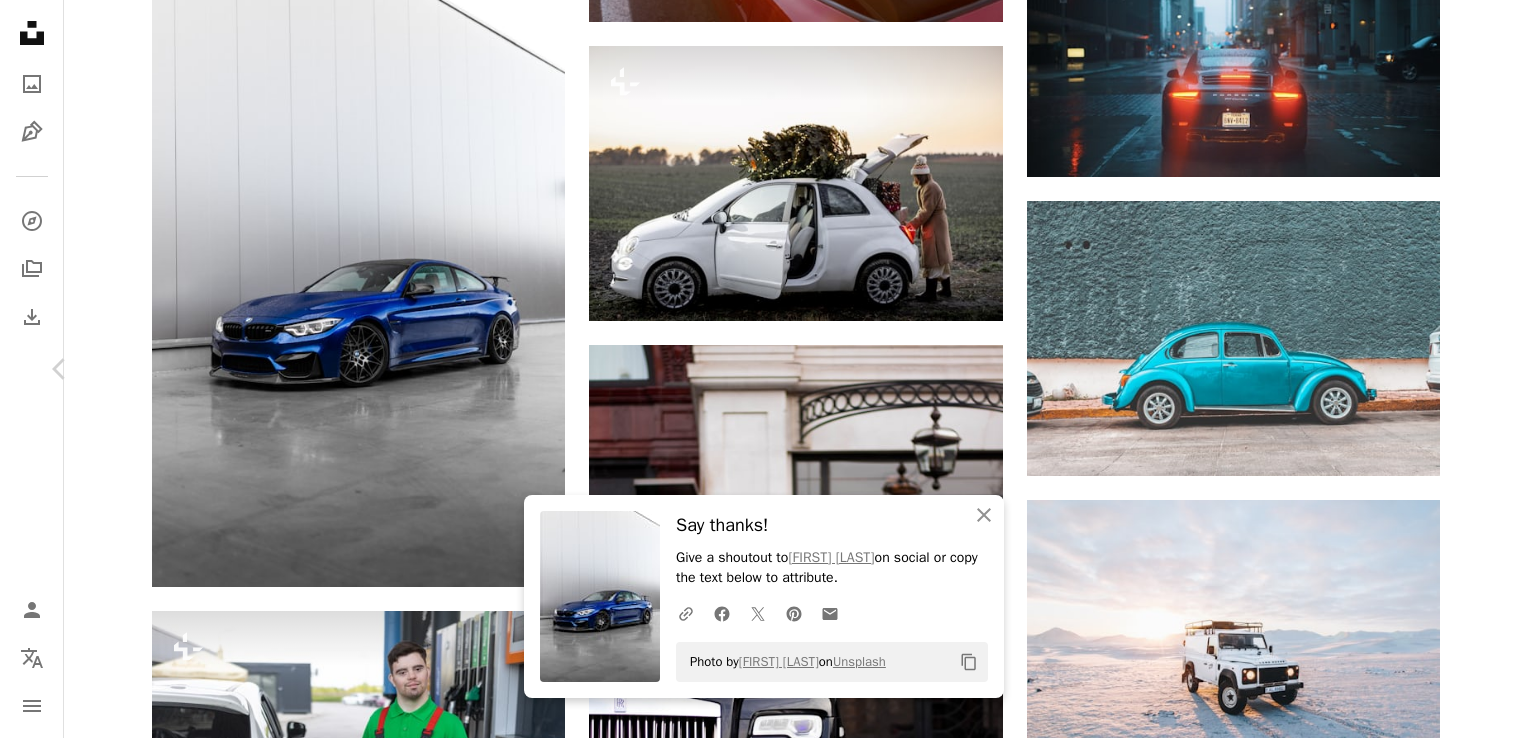 click on "Chevron right" at bounding box center [1468, 369] 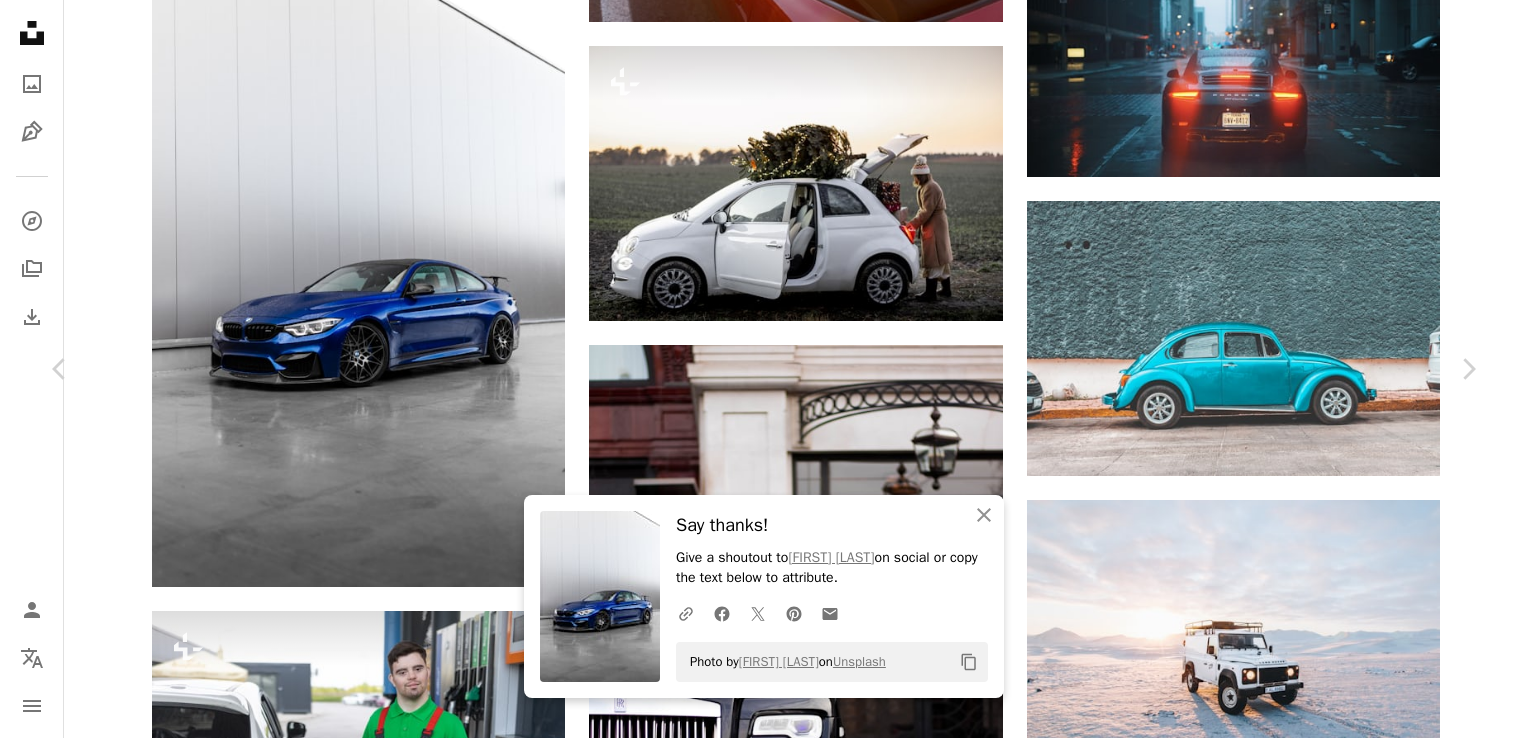 click on "An X shape Chevron left Chevron right An X shape Close Say thanks! Give a shoutout to [NAME] on social or copy the text below to attribute. A URL sharing icon (chains) Facebook icon X (formerly Twitter) icon Pinterest icon An envelope Photo by [NAME] on Unsplash
Copy content [NAME] [NAME] A heart A plus sign Download free Chevron down Zoom in Views 22,295,702 Downloads 255,842 Featured in Photos A forward-right arrow Share Info icon Info More Actions Porsche 911 on a rainy evening Calendar outlined Published on August 18, 2016 Camera SONY, ILCE-7R Safety Free to use under the Unsplash License wallpaper car city black road street sports car urban reflection lights texas brick traffic light fast car backgrounds streets city light car wallpapers taillight vehicle Free images Browse premium related images on iStock  |  Save 20% with code UNSPLASH20 View more on iStock  ↗ Related images A heart A plus sign [NAME] Arrow pointing down Plus sign for Unsplash+" at bounding box center (764, 3909) 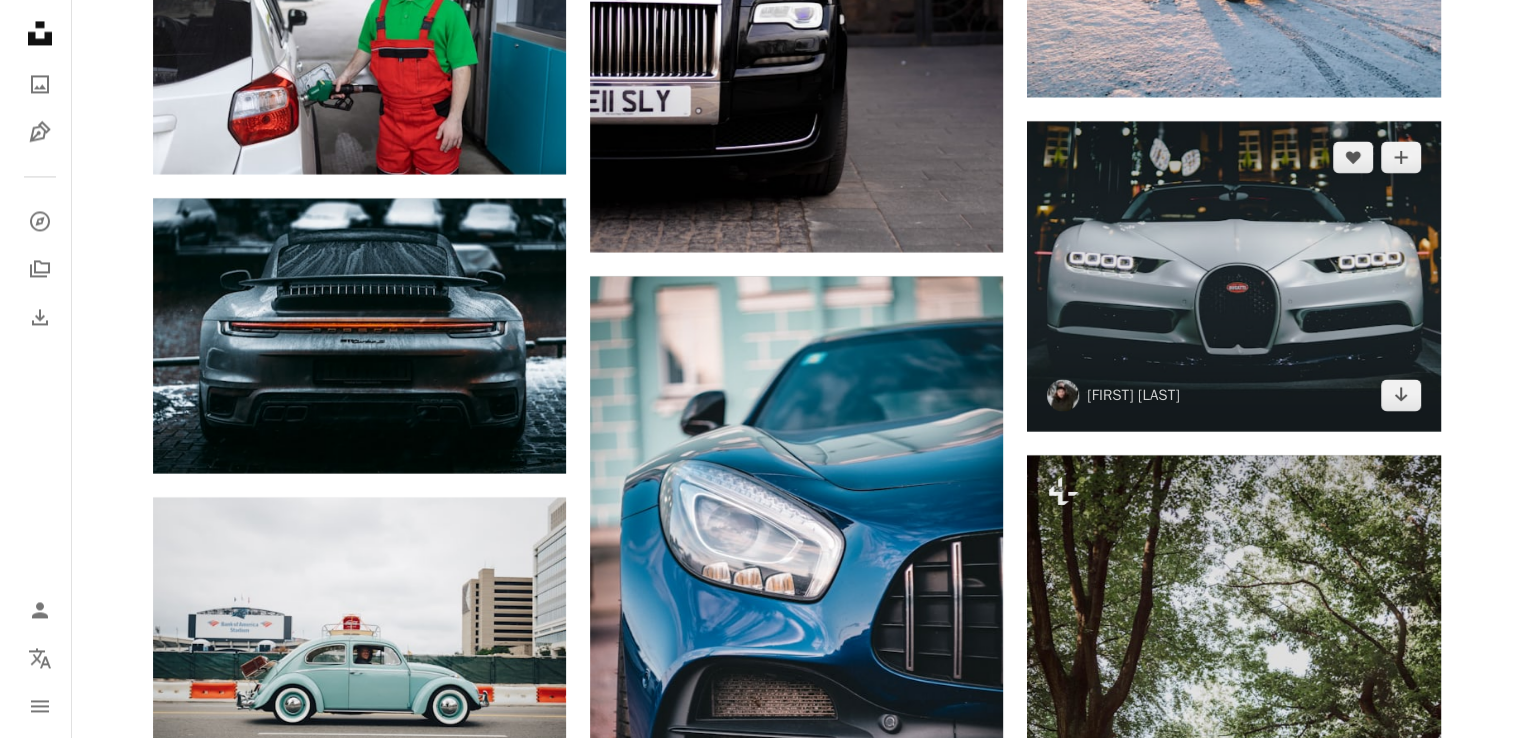 scroll, scrollTop: 10800, scrollLeft: 0, axis: vertical 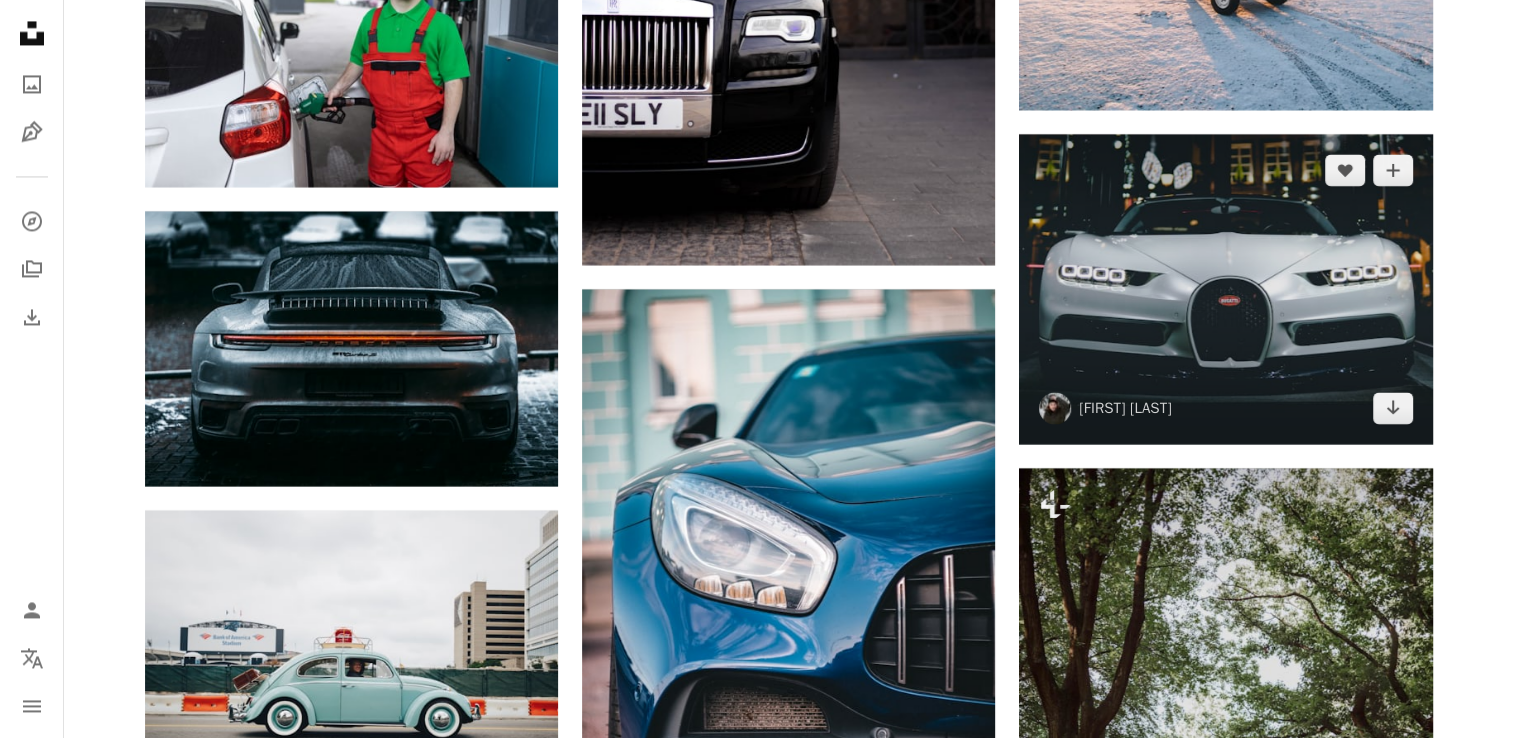 click at bounding box center (1225, 289) 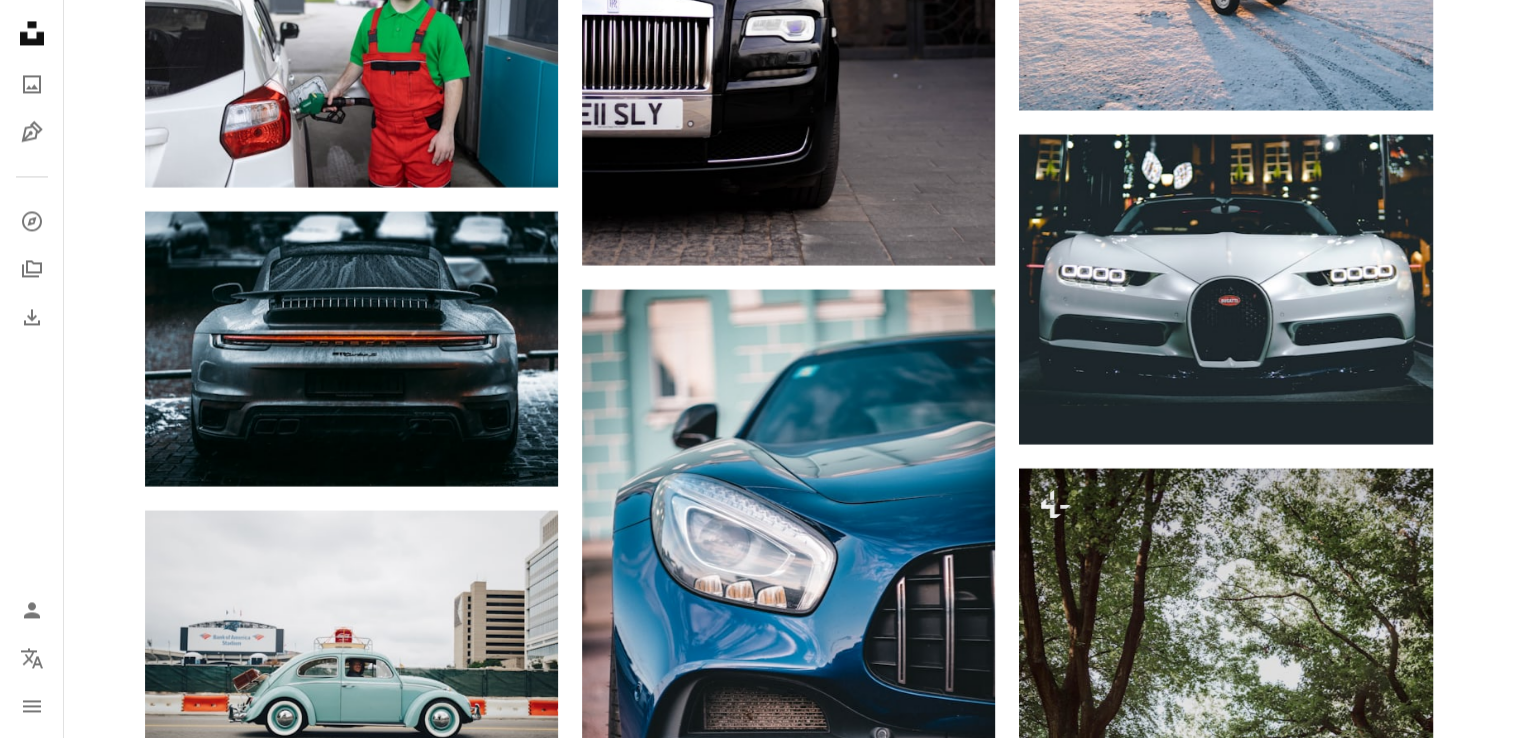click on "Unsplash logo Unsplash Home A photo Pen Tool A compass A stack of folders Download Person Localization icon navigation menu" at bounding box center [32, 369] 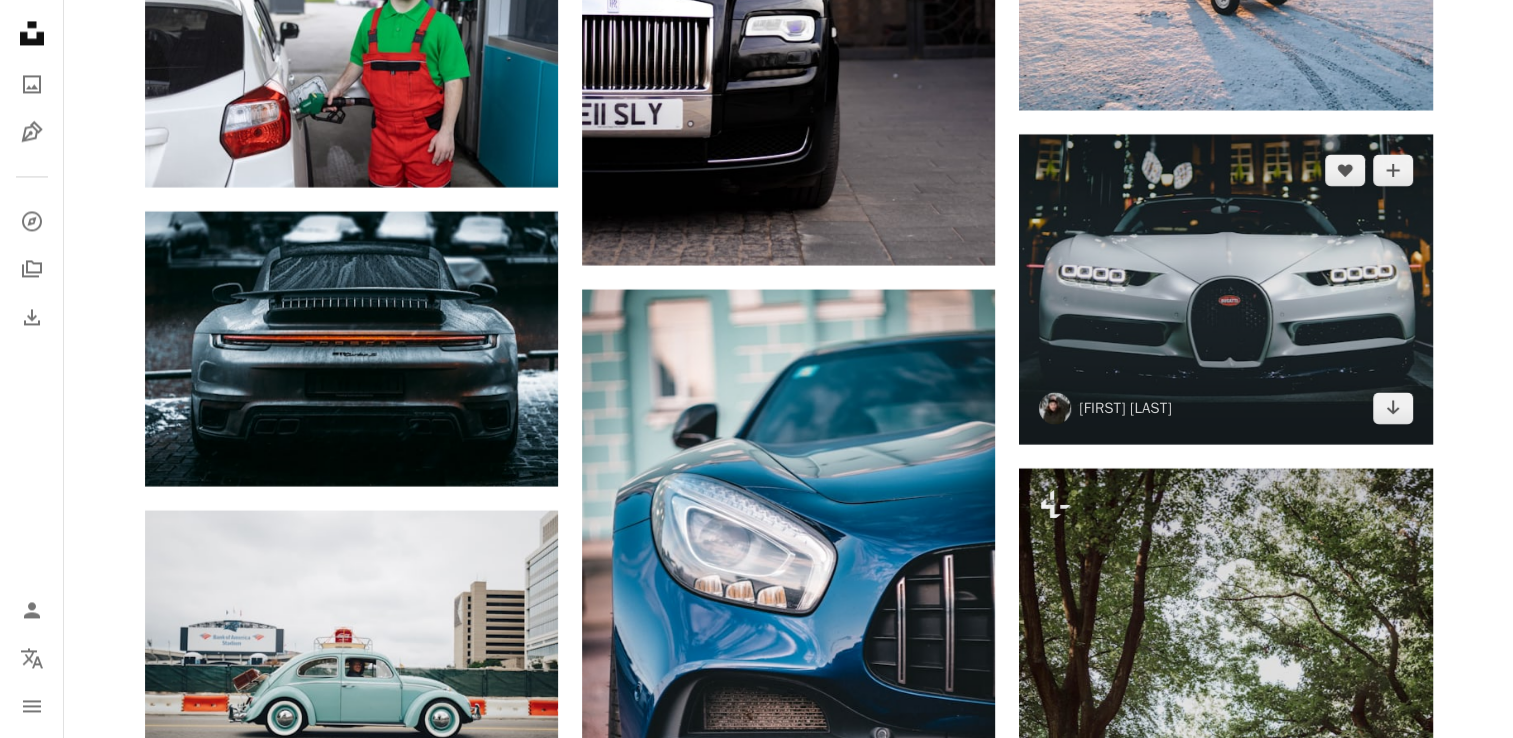 click at bounding box center (1225, 289) 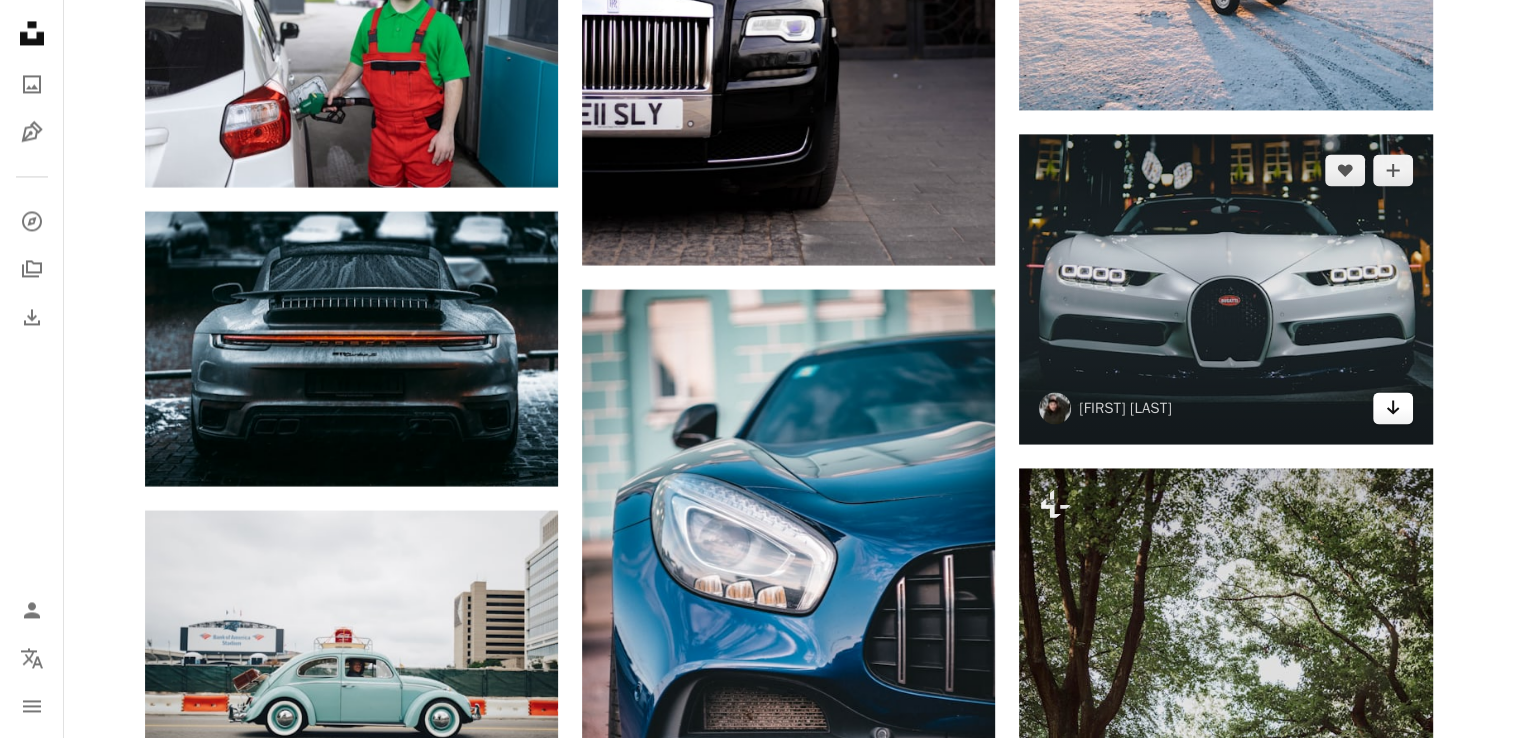 click on "Arrow pointing down" 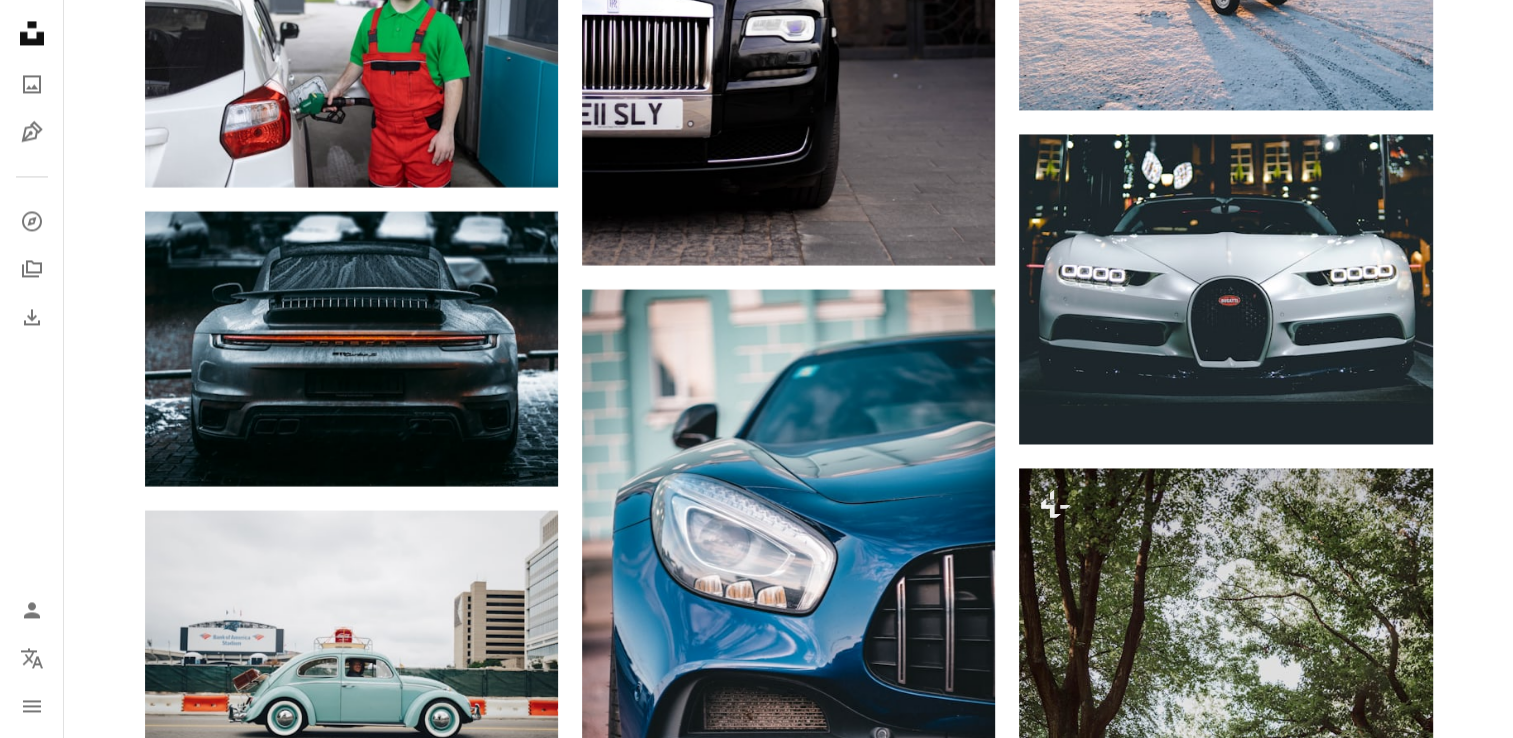 click on "A heart A plus sign [FIRST] [LAST] Available for hire A checkmark inside of a circle Arrow pointing down A heart A plus sign [FIRST] [LAST] Arrow pointing down A heart A plus sign [FIRST] [LAST] Available for hire A checkmark inside of a circle Arrow pointing down A heart A plus sign [FIRST] [LAST] Arrow pointing down A heart A plus sign [FIRST] Arrow pointing down A heart A plus sign [FIRST] [LAST] Arrow pointing down A heart A plus sign [FIRST] [LAST] Available for hire A checkmark inside of a circle Arrow pointing down A heart A plus sign [FIRST] [LAST] Available for hire A checkmark inside of a circle Arrow pointing down A heart A plus sign [FIRST] [LAST] Available for hire A checkmark inside of a circle Arrow pointing down Plus sign for Unsplash+" at bounding box center [788, -2640] 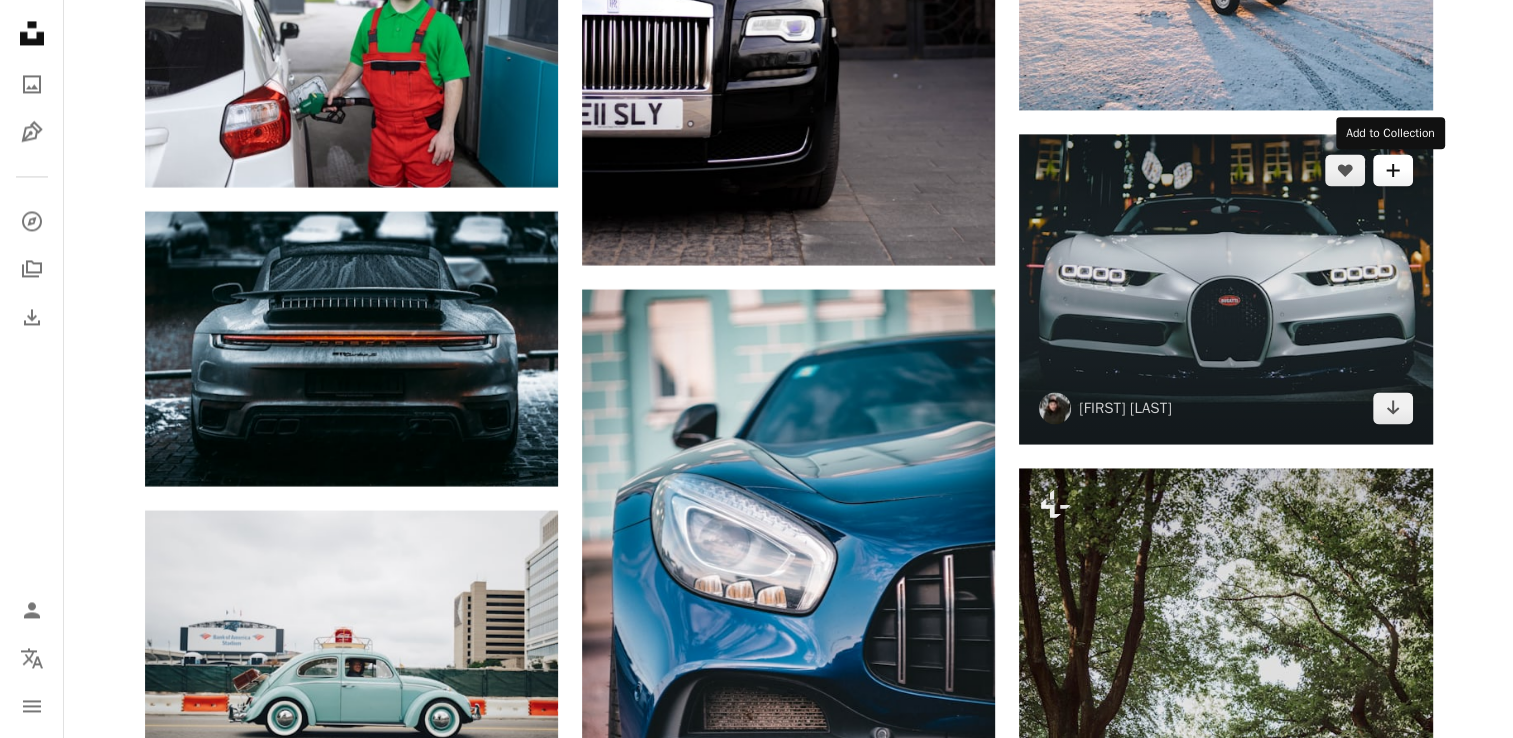 click on "A plus sign" 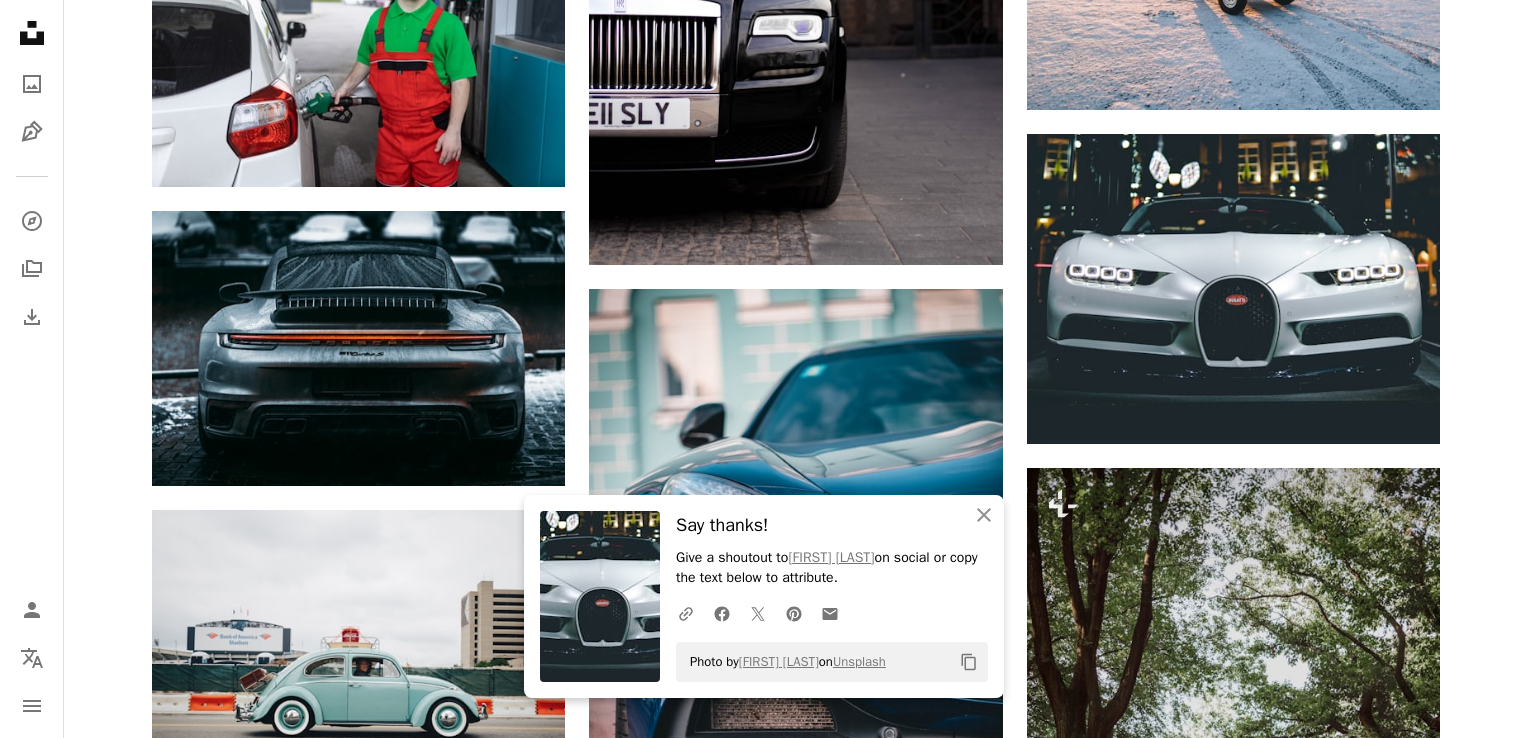 click on "Unsplash logo Unsplash Home A photo Pen Tool A compass A stack of folders Download Person Localization icon navigation menu A magnifying glass *** An X shape Visual search Get Unsplash+ Log in Submit an image A photo Photos   79k Pen Tool Illustrations   559 A stack of folders Collections   221k A group of people Users   4k A copyright icon © License Arrow down Aspect ratio Orientation Arrow down Unfold Sort by  Relevance Arrow down Filters Filters Car Chevron right bmw porsche mercedes classic car mustang sports car audi lamborghini ferrari car interior red car porsche 911 Promoted A heart A plus sign Hyundai Motor Group Our vision is clear: Progress for Humanity.   ↗ Arrow pointing down A heart A plus sign [NAME] Arrow pointing down A heart A plus sign [NAME] Available for hire A checkmark inside of a circle Arrow pointing down A heart A plus sign [NAME] Arrow pointing down A heart A plus sign [NAME] Arrow pointing down A heart A plus sign [NAME] Arrow pointing down A heart For  ." at bounding box center [764, -2777] 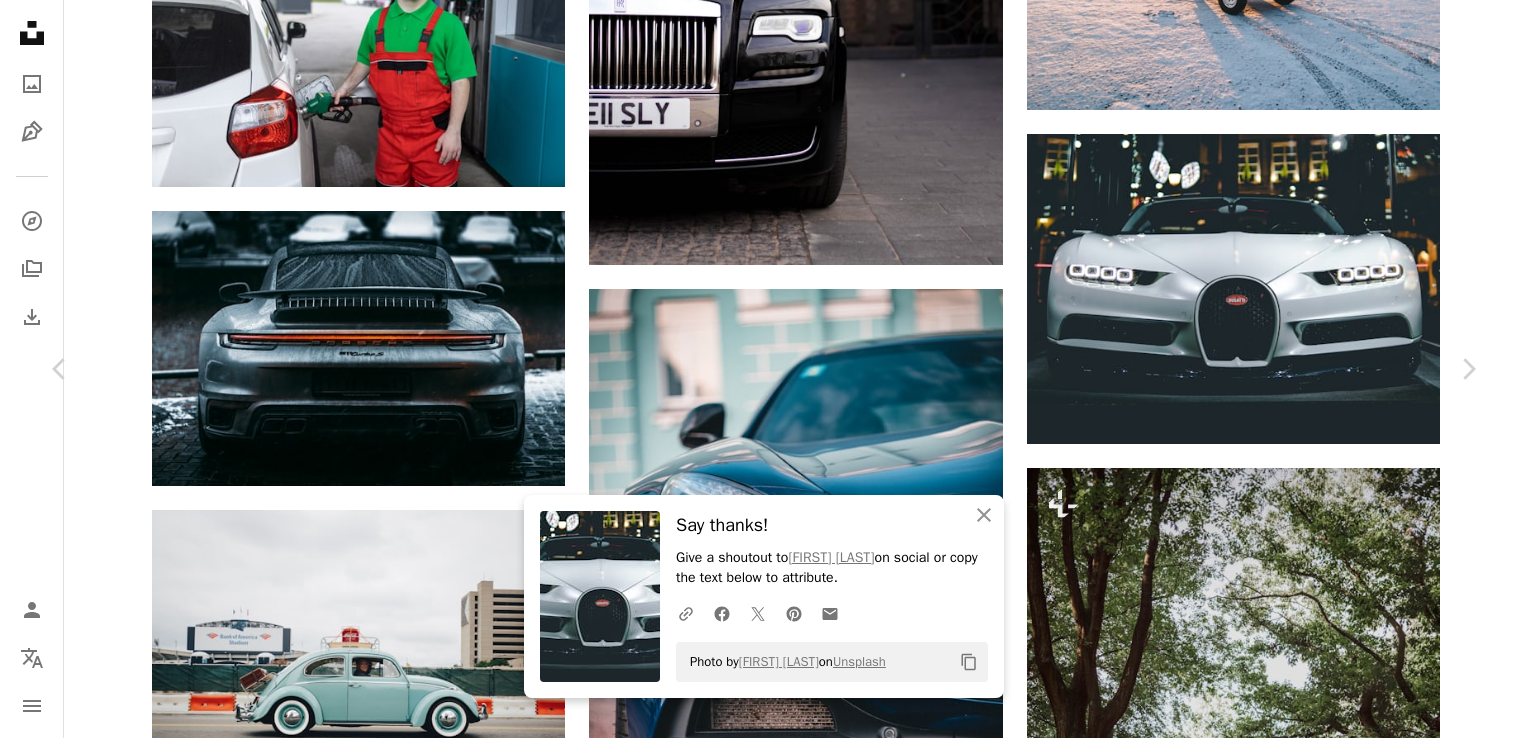 scroll, scrollTop: 1400, scrollLeft: 0, axis: vertical 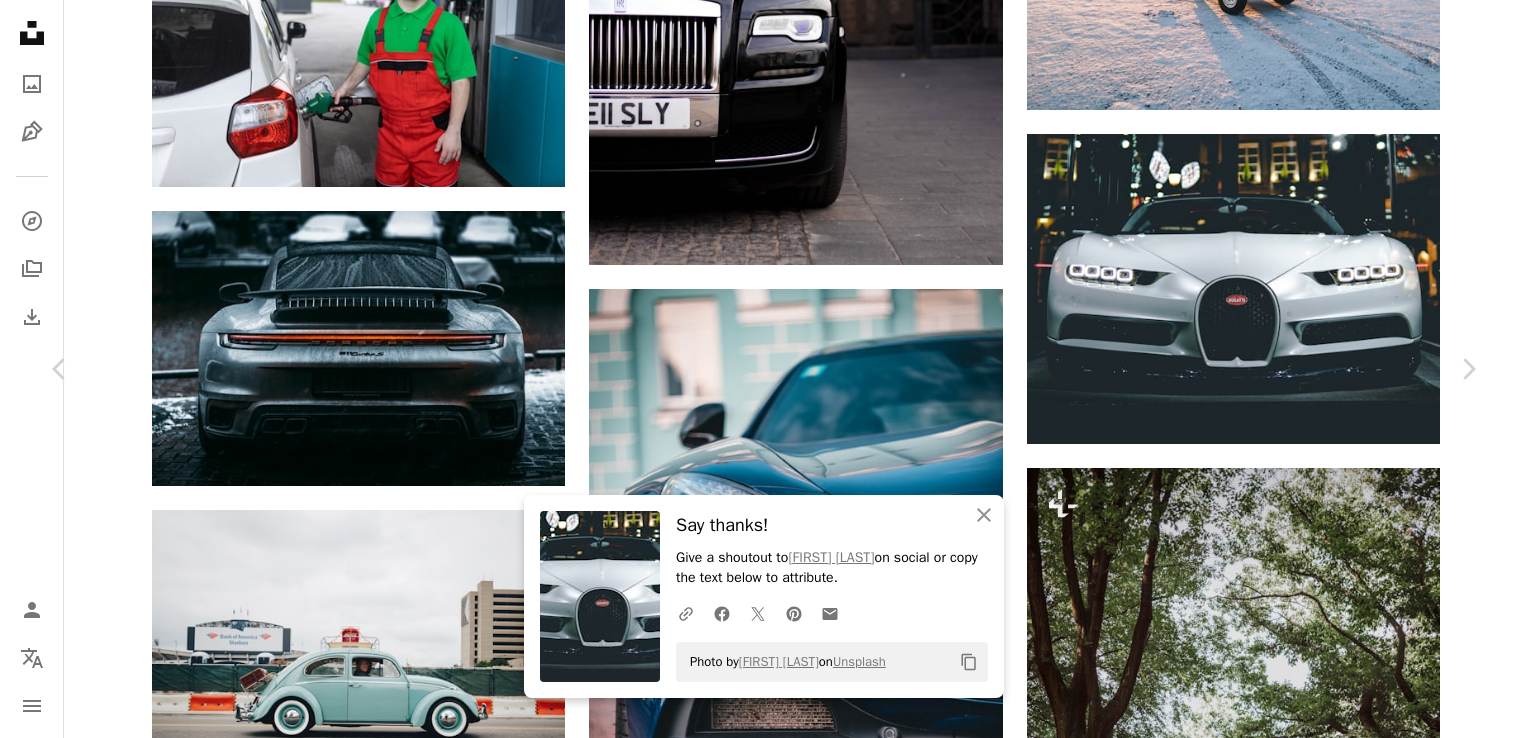 click on "Download free" at bounding box center (1279, 5294) 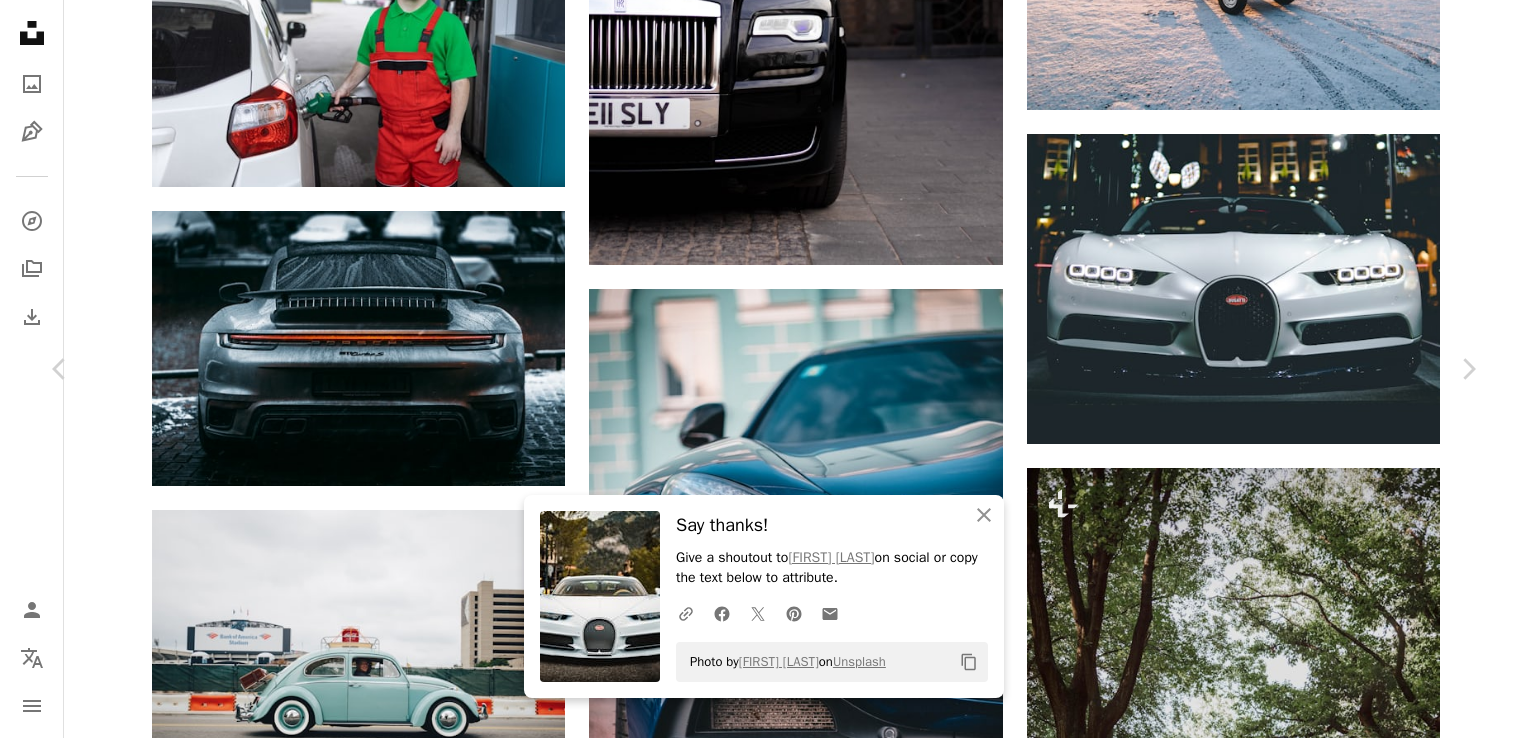 click on "An X shape Chevron left Chevron right An X shape Close Say thanks! Give a shoutout to [NAME] on social or copy the text below to attribute. A URL sharing icon (chains) Facebook icon X (formerly Twitter) icon Pinterest icon An envelope Photo by [NAME] on Unsplash
Copy content [NAME] Available for hire A checkmark inside of a circle A heart A plus sign Download free Chevron down Zoom in Views 1,786,700 Downloads 40,345 A forward-right arrow Share Info icon Info More Actions A map marker Sun Valley, ID, USA Calendar outlined Published on September 21, 2020 Camera SONY, ILCE-7M3 Safety Free to use under the  Unsplash License fashion money cars white lamborghini machine bugatti wealth bugatti wallpaper fast status car show rare hype collector car human light grey sports car Free stock photos Browse premium related images on iStock  |  Save 20% with code UNSPLASH20 View more on iStock  ↗ Related images A heart A plus sign [NAME] Arrow pointing down A heart For" at bounding box center (764, 5616) 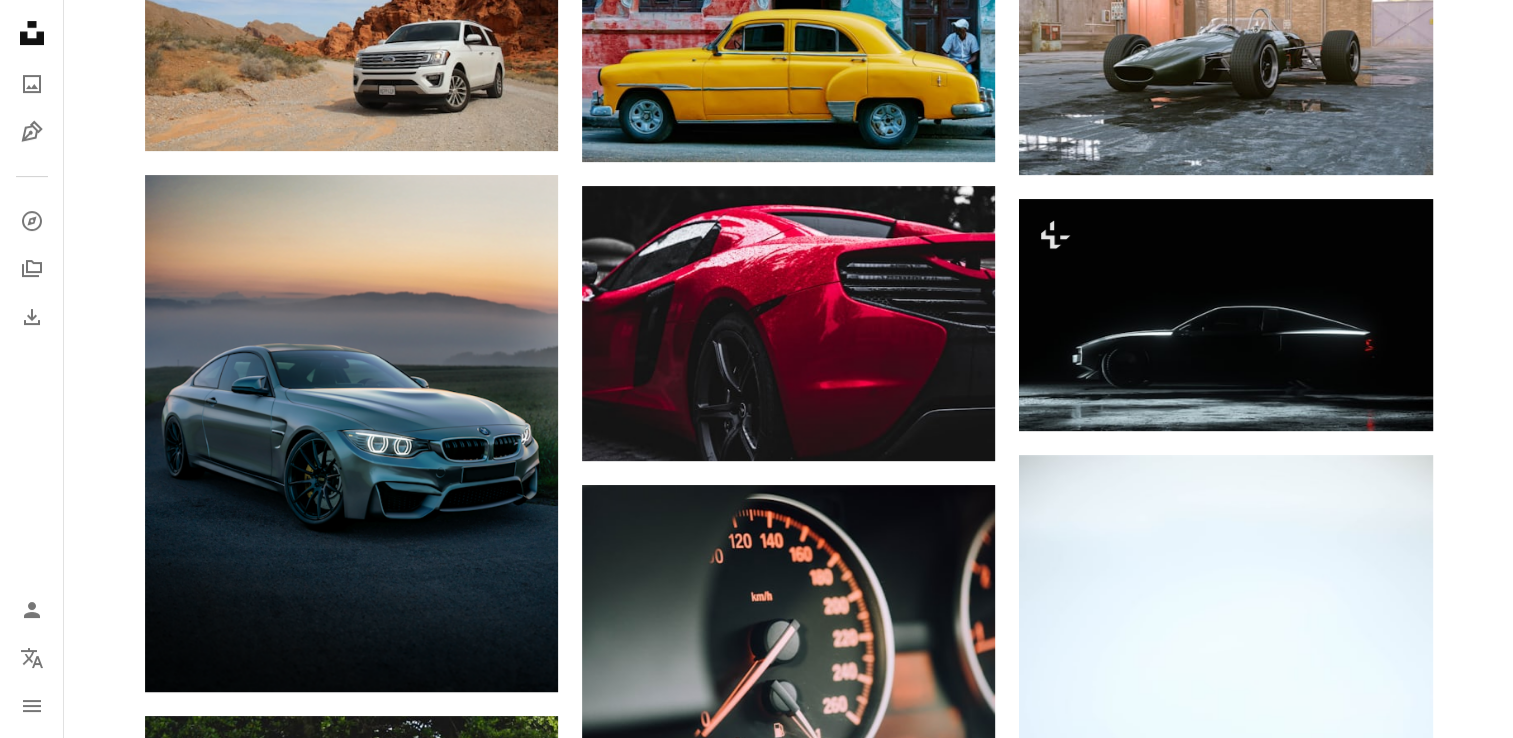 scroll, scrollTop: 0, scrollLeft: 0, axis: both 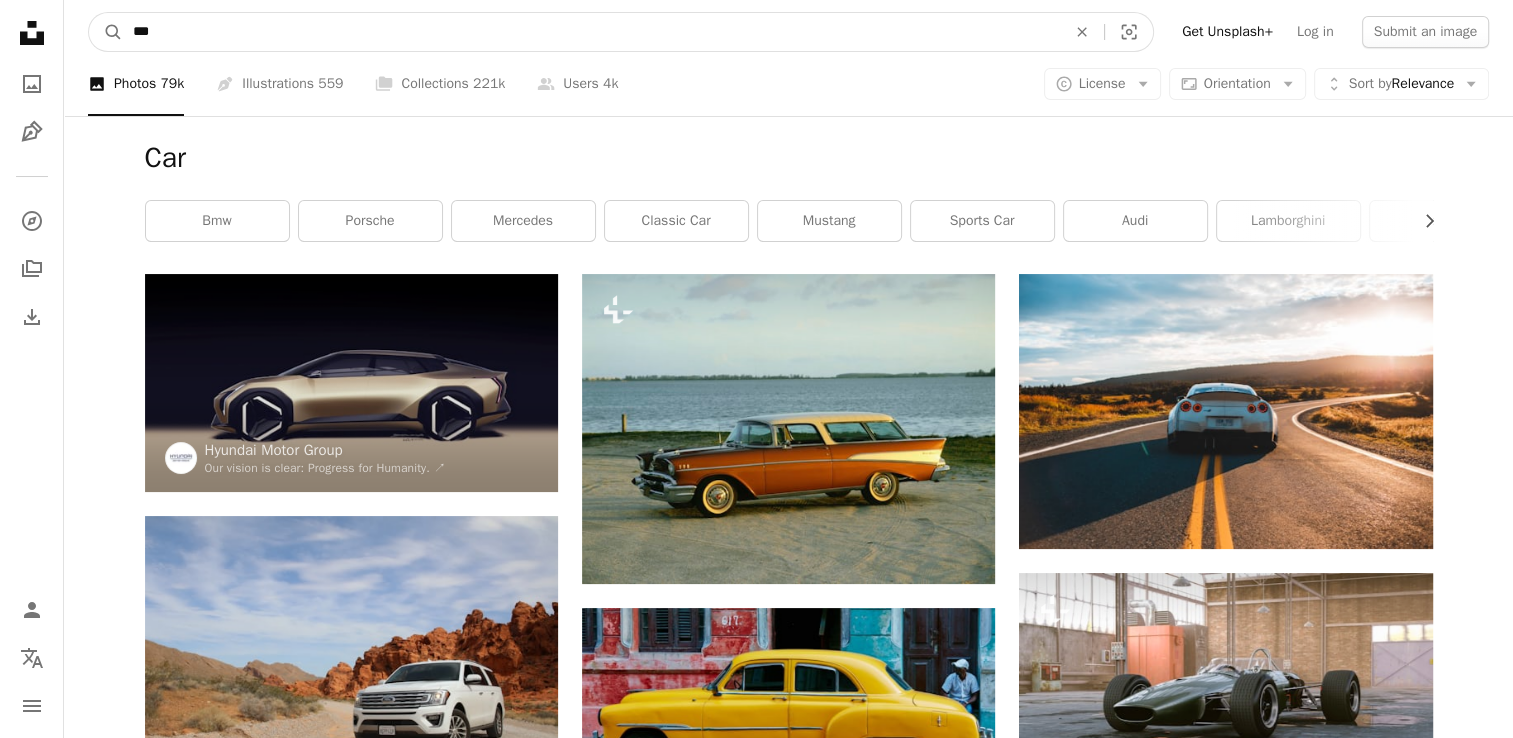 click on "***" at bounding box center [591, 32] 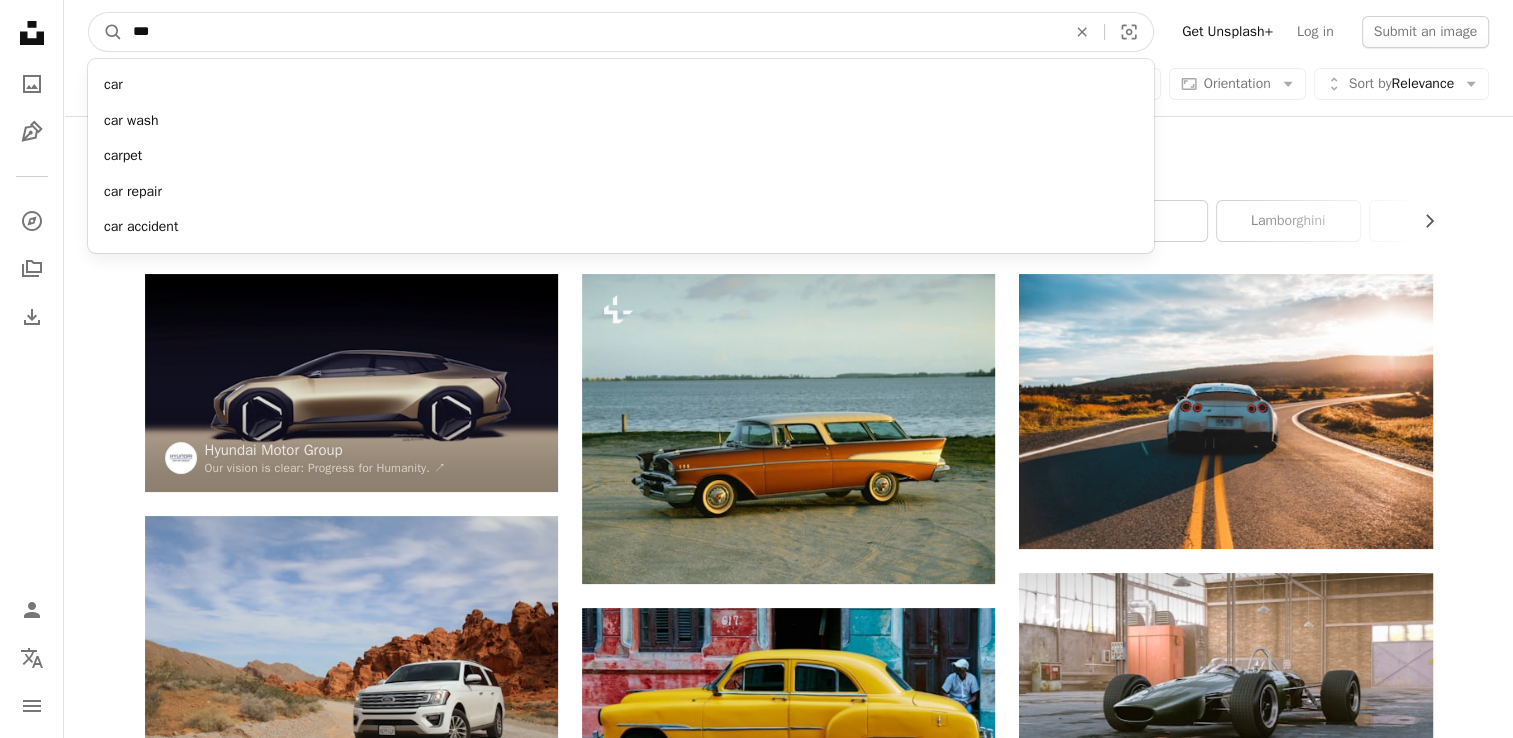 drag, startPoint x: 148, startPoint y: 33, endPoint x: 128, endPoint y: 31, distance: 20.09975 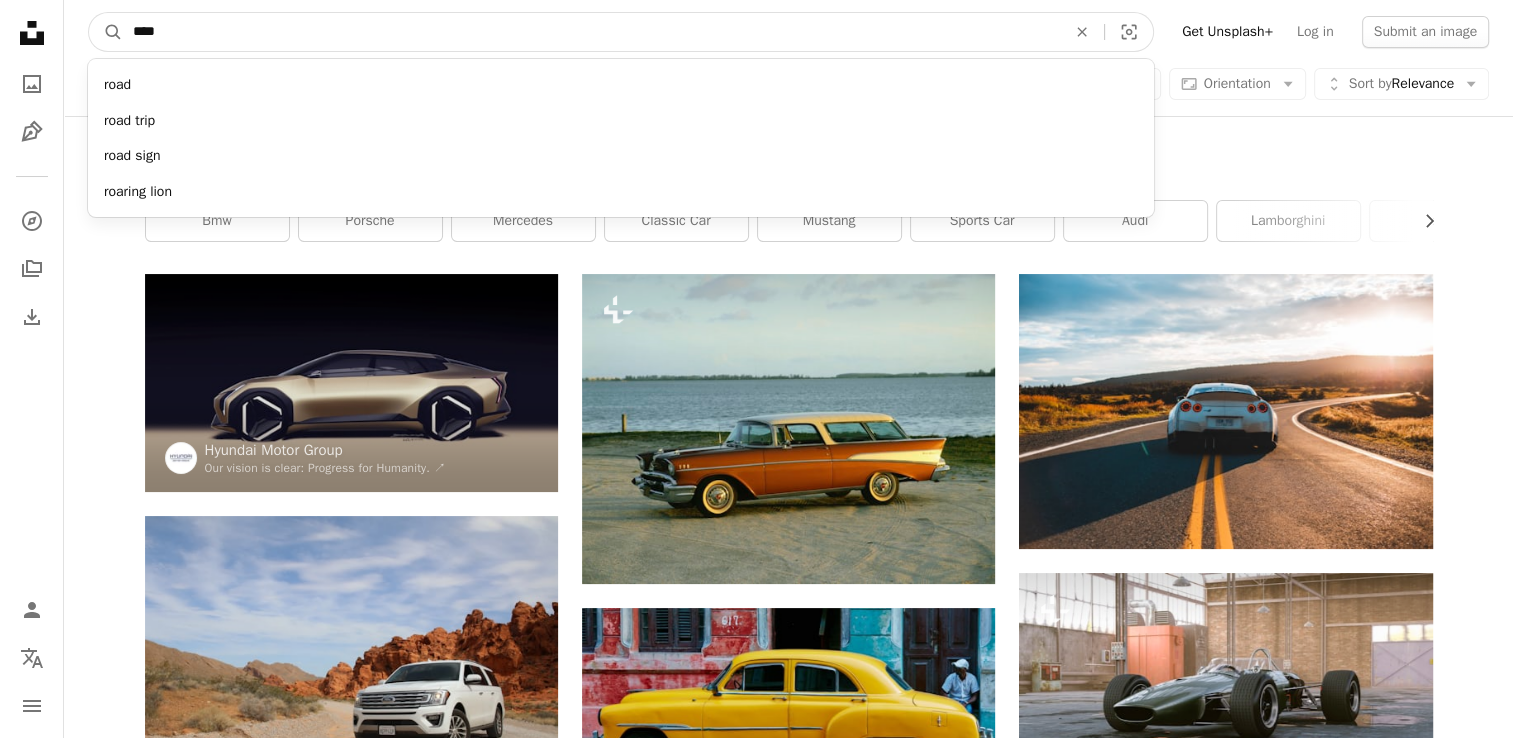 type on "****" 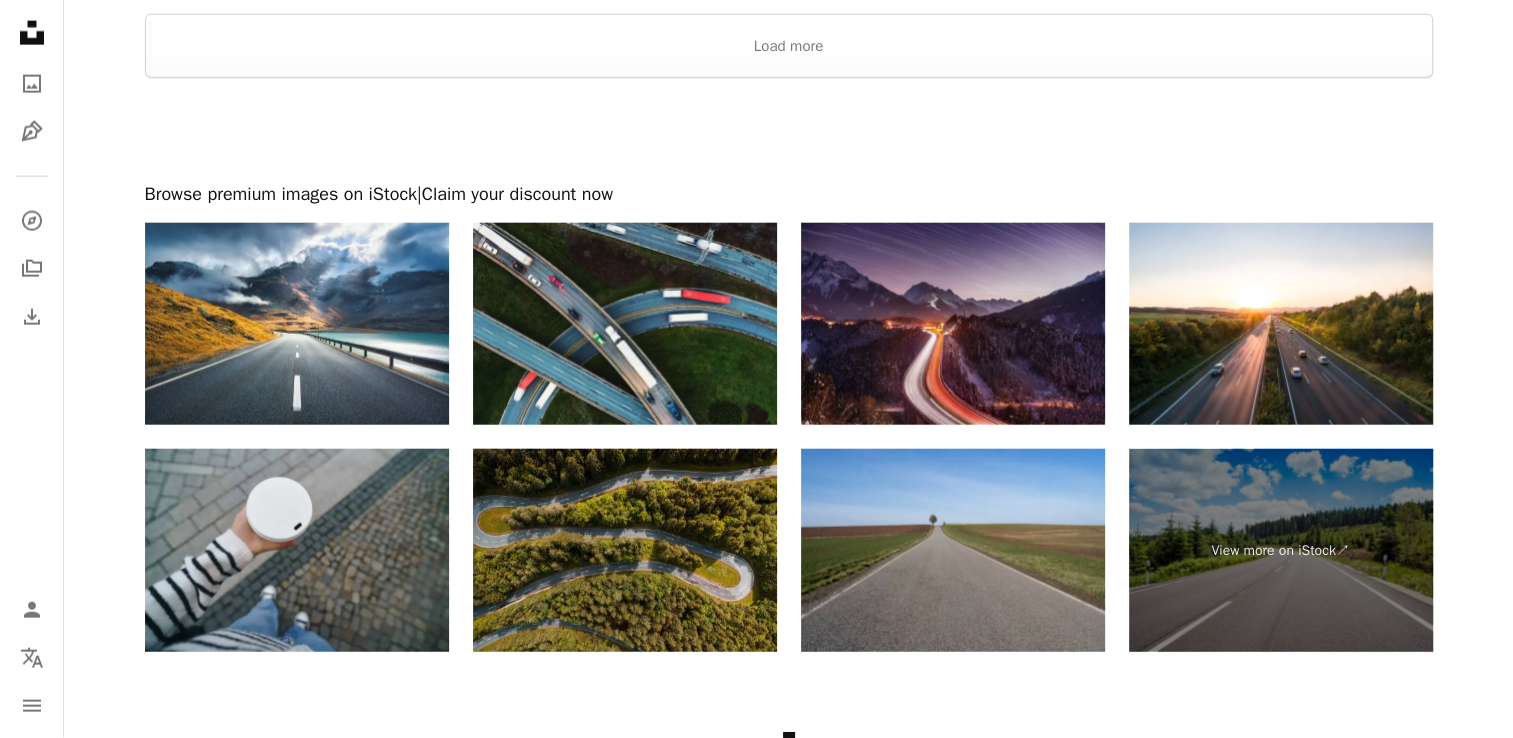 scroll, scrollTop: 4800, scrollLeft: 0, axis: vertical 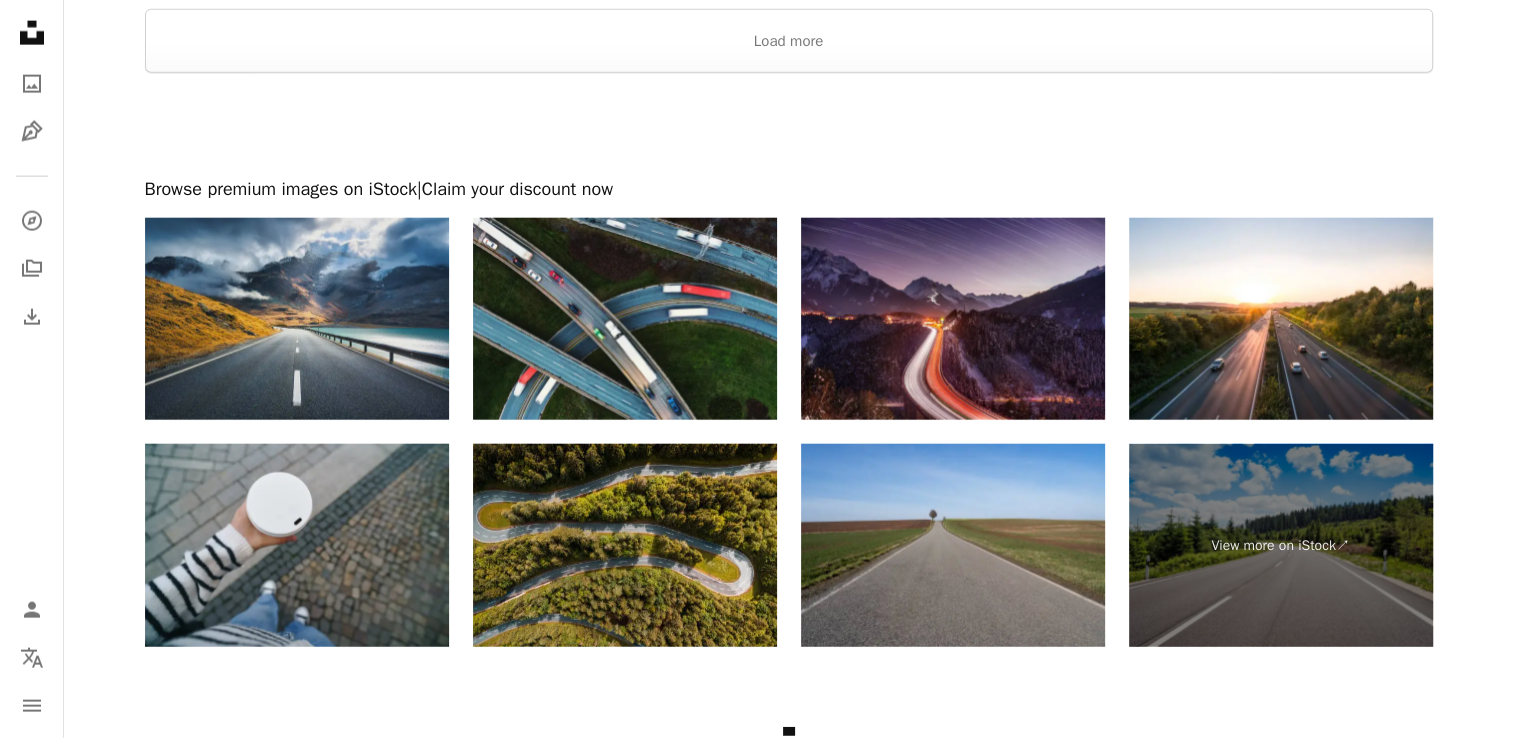 click at bounding box center [297, 319] 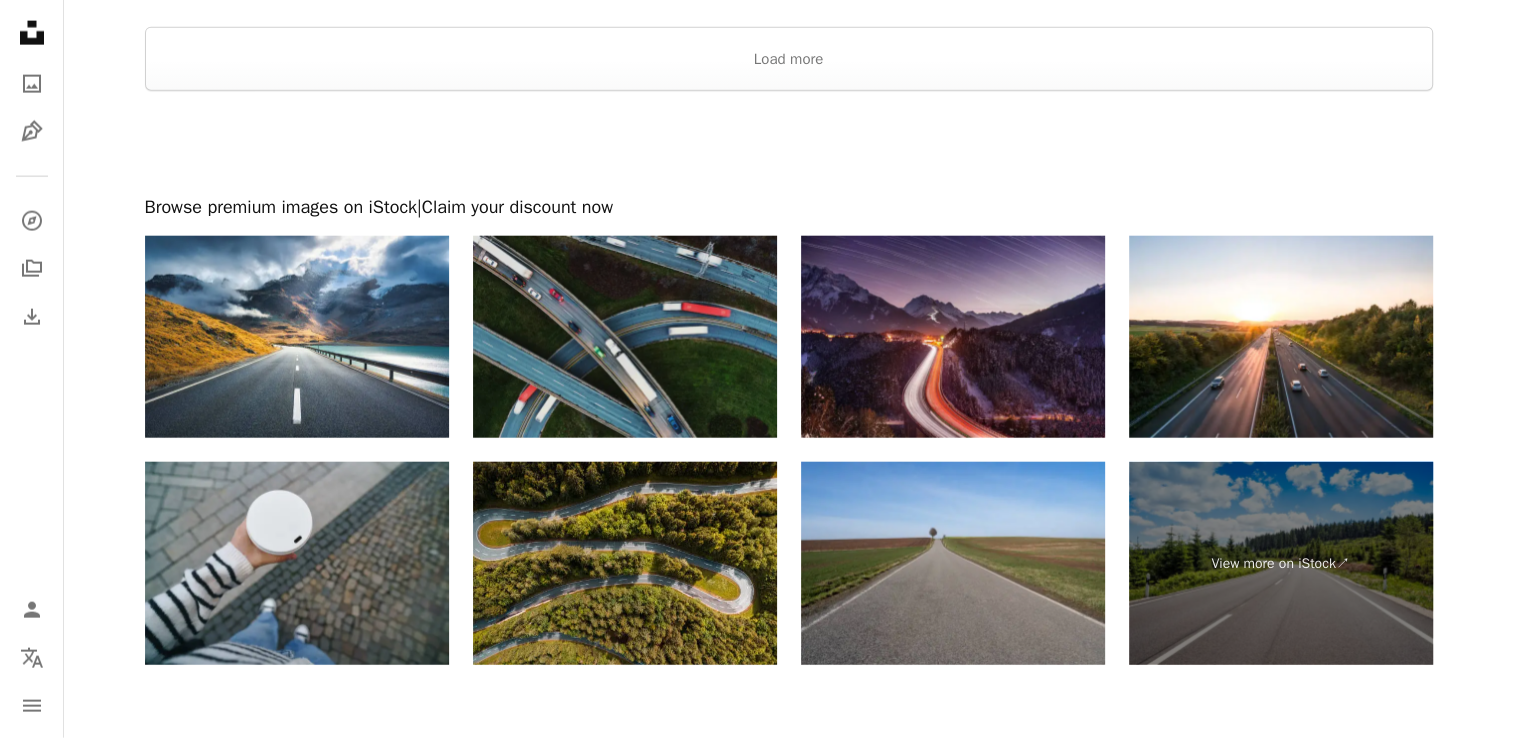 scroll, scrollTop: 4538, scrollLeft: 0, axis: vertical 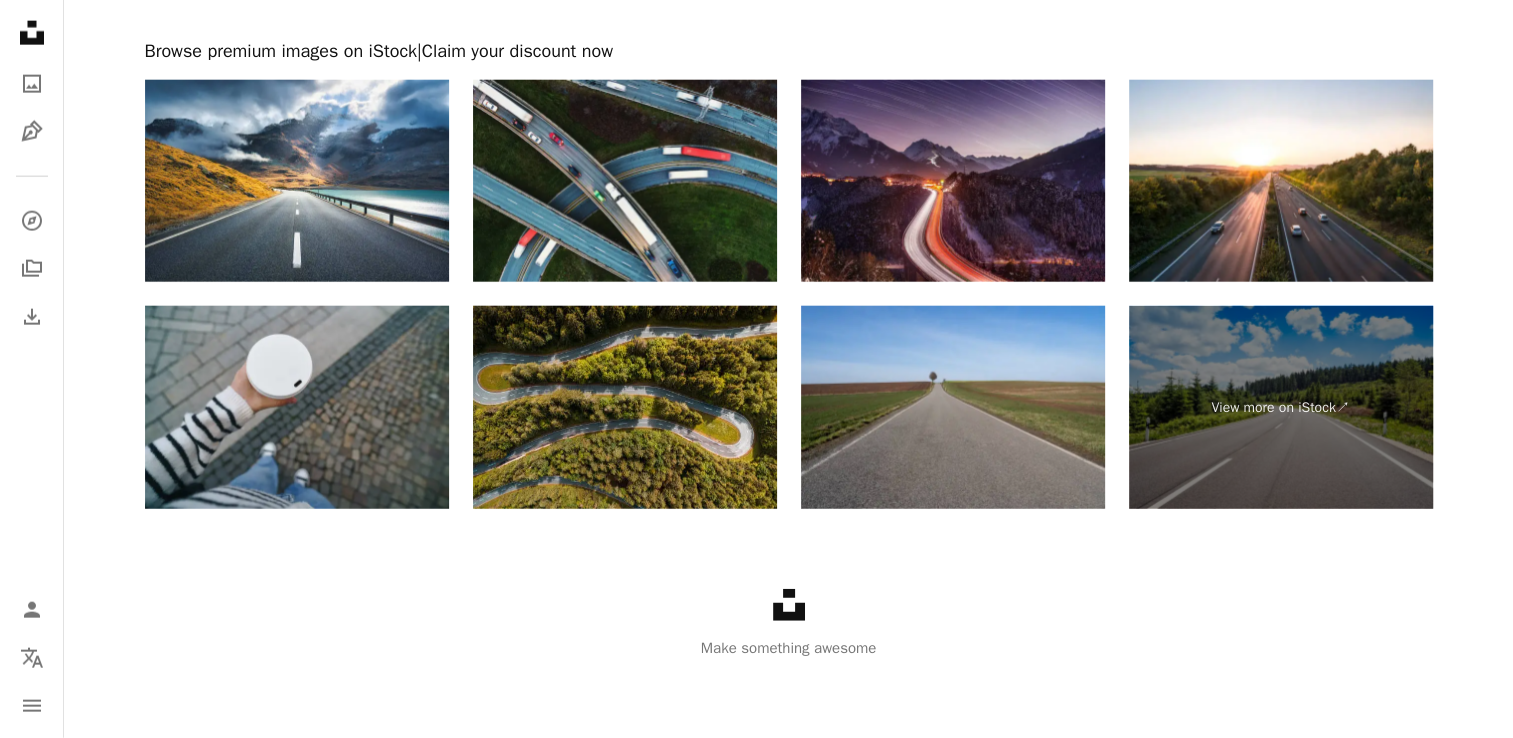 click 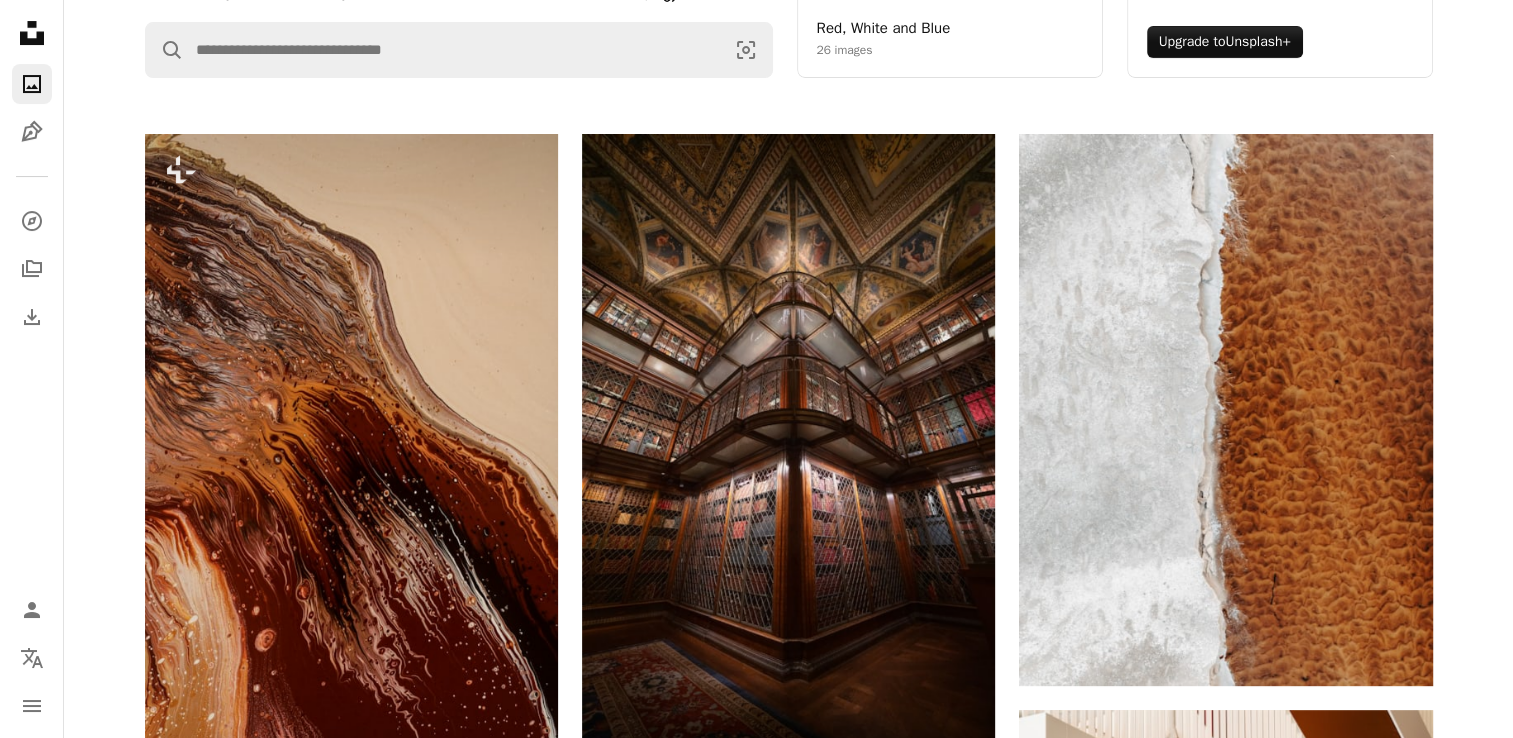 scroll, scrollTop: 0, scrollLeft: 0, axis: both 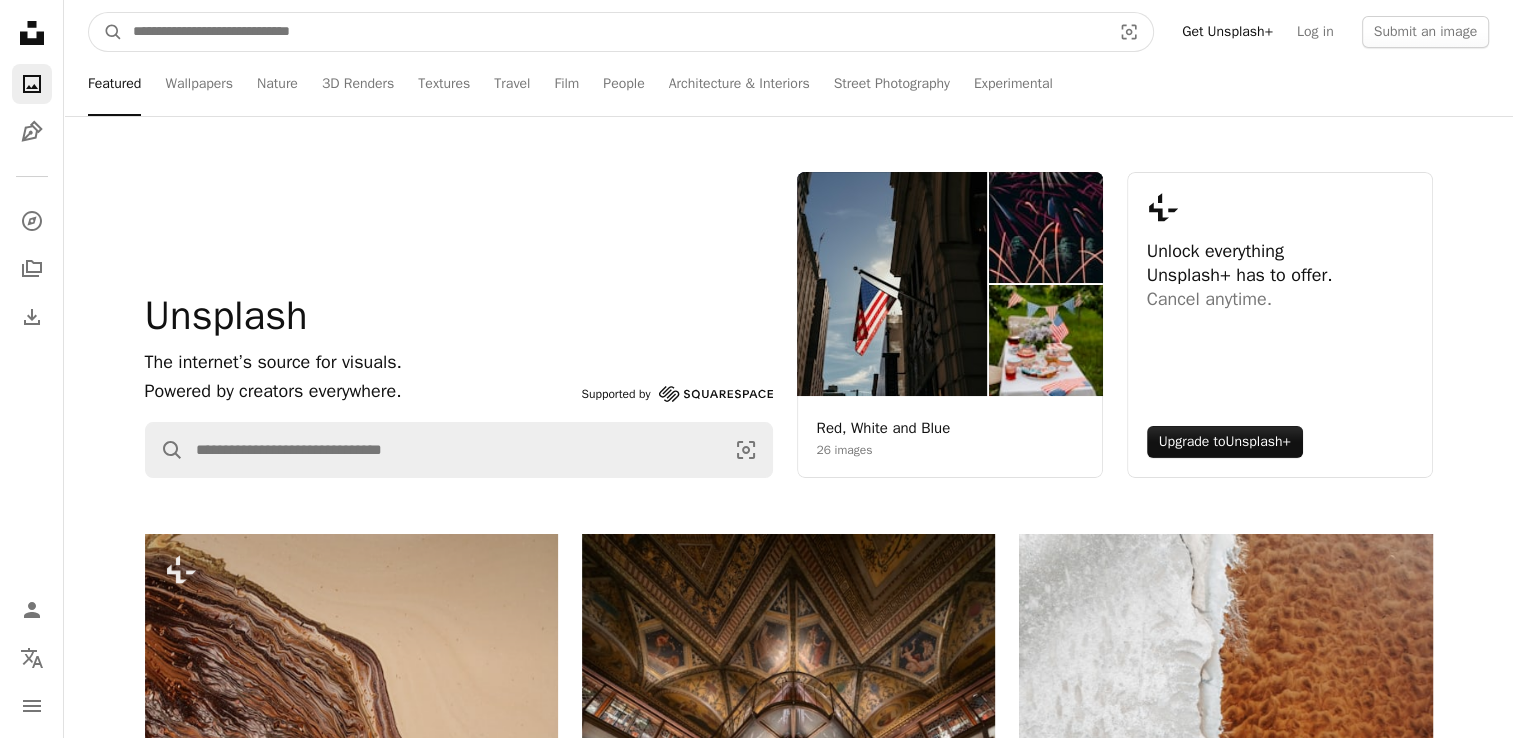 click at bounding box center [614, 32] 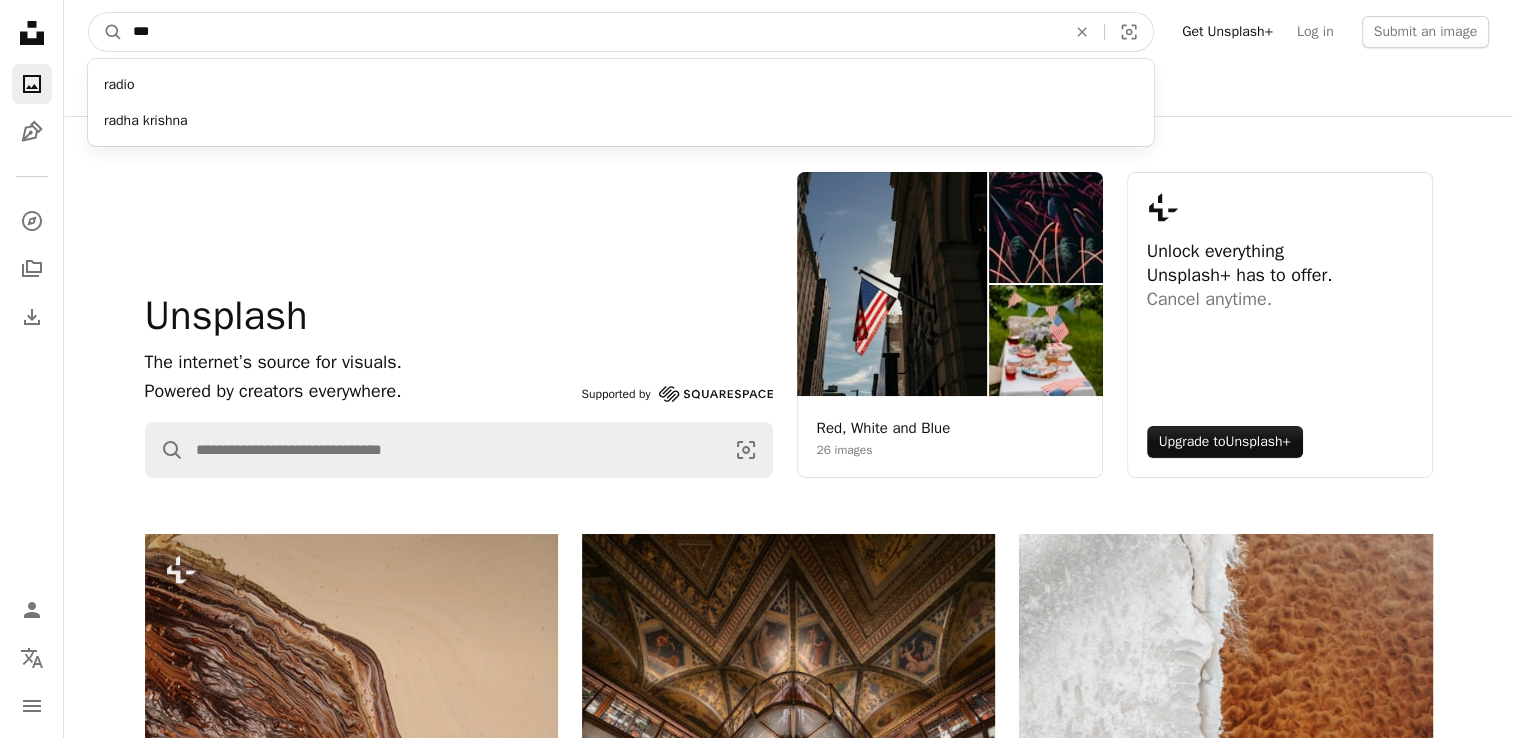 type on "***" 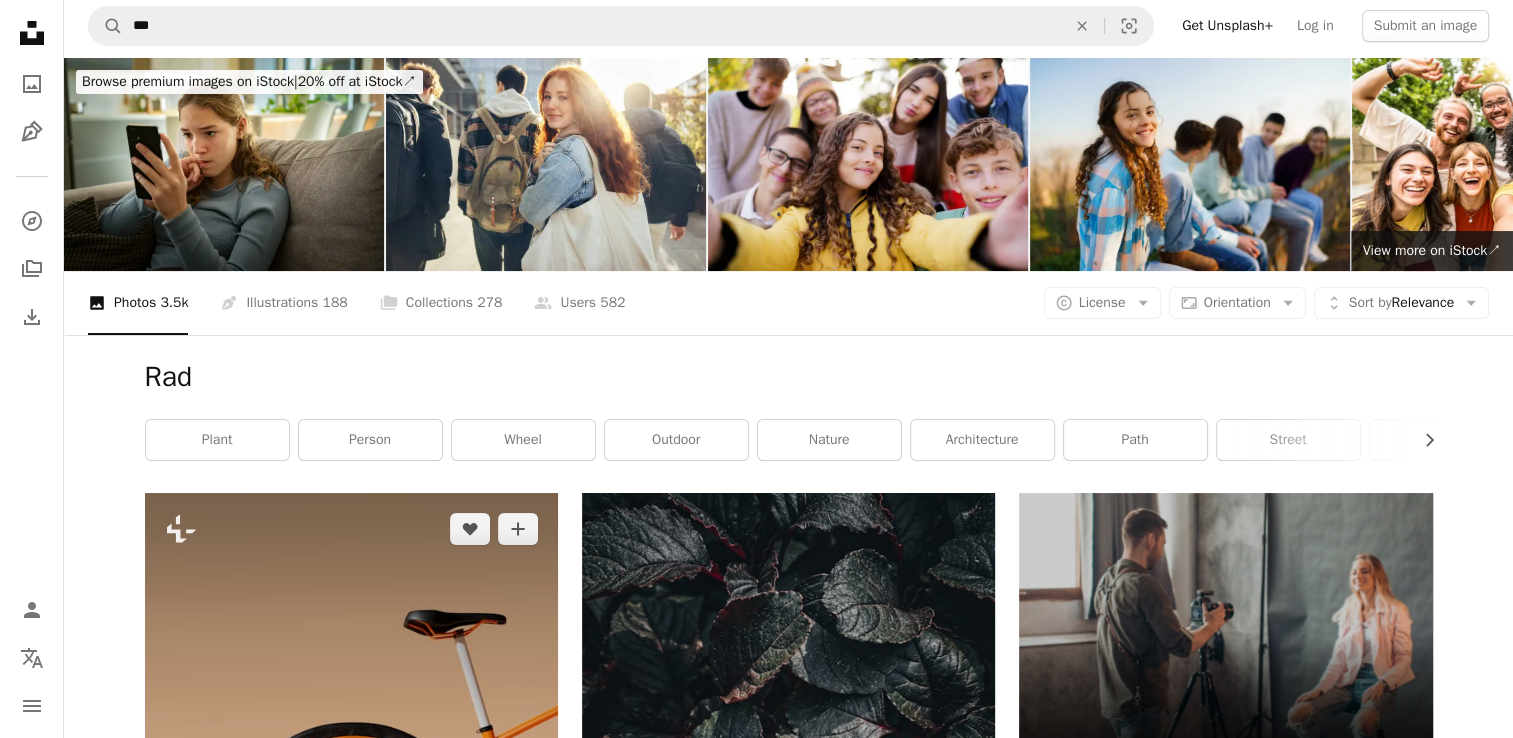 scroll, scrollTop: 0, scrollLeft: 0, axis: both 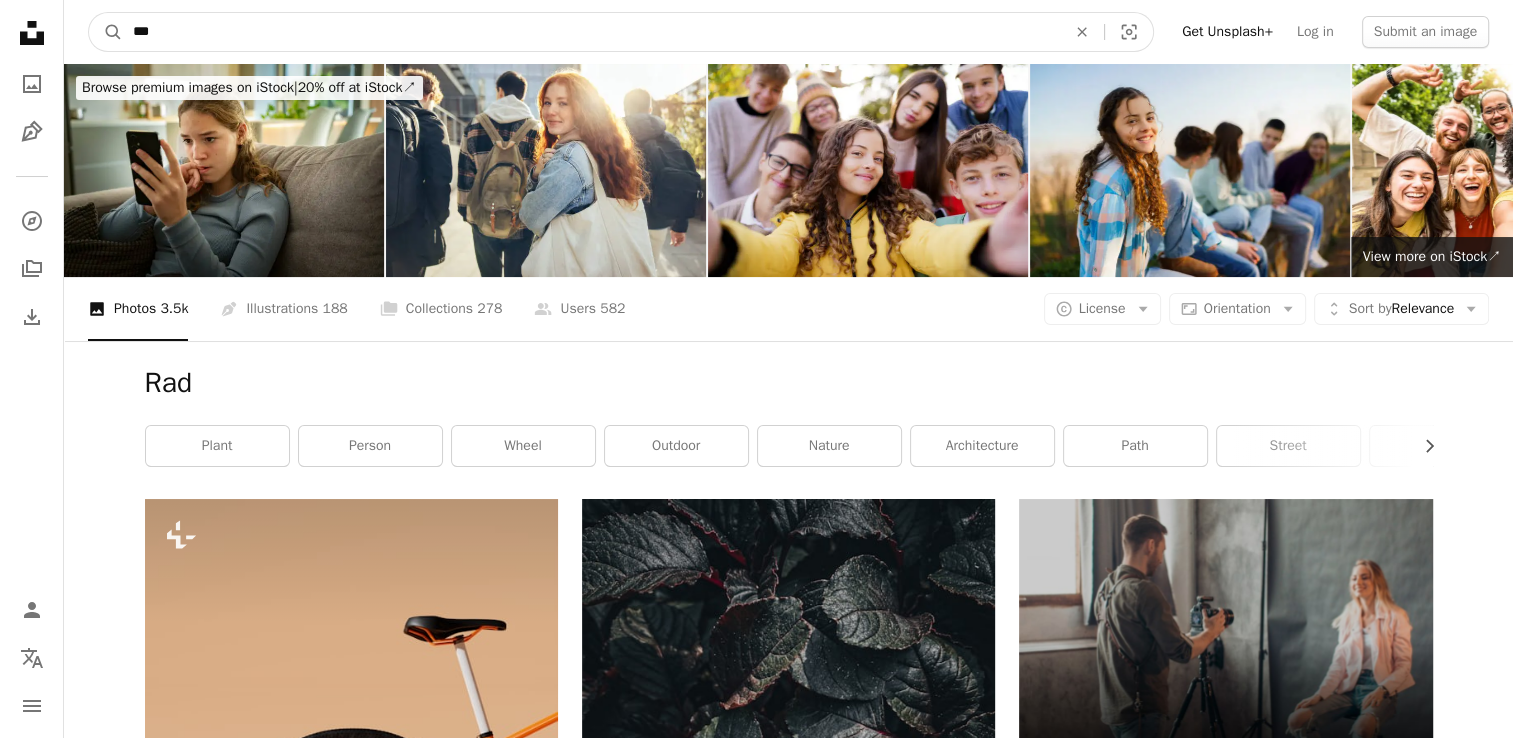 click on "***" at bounding box center (591, 32) 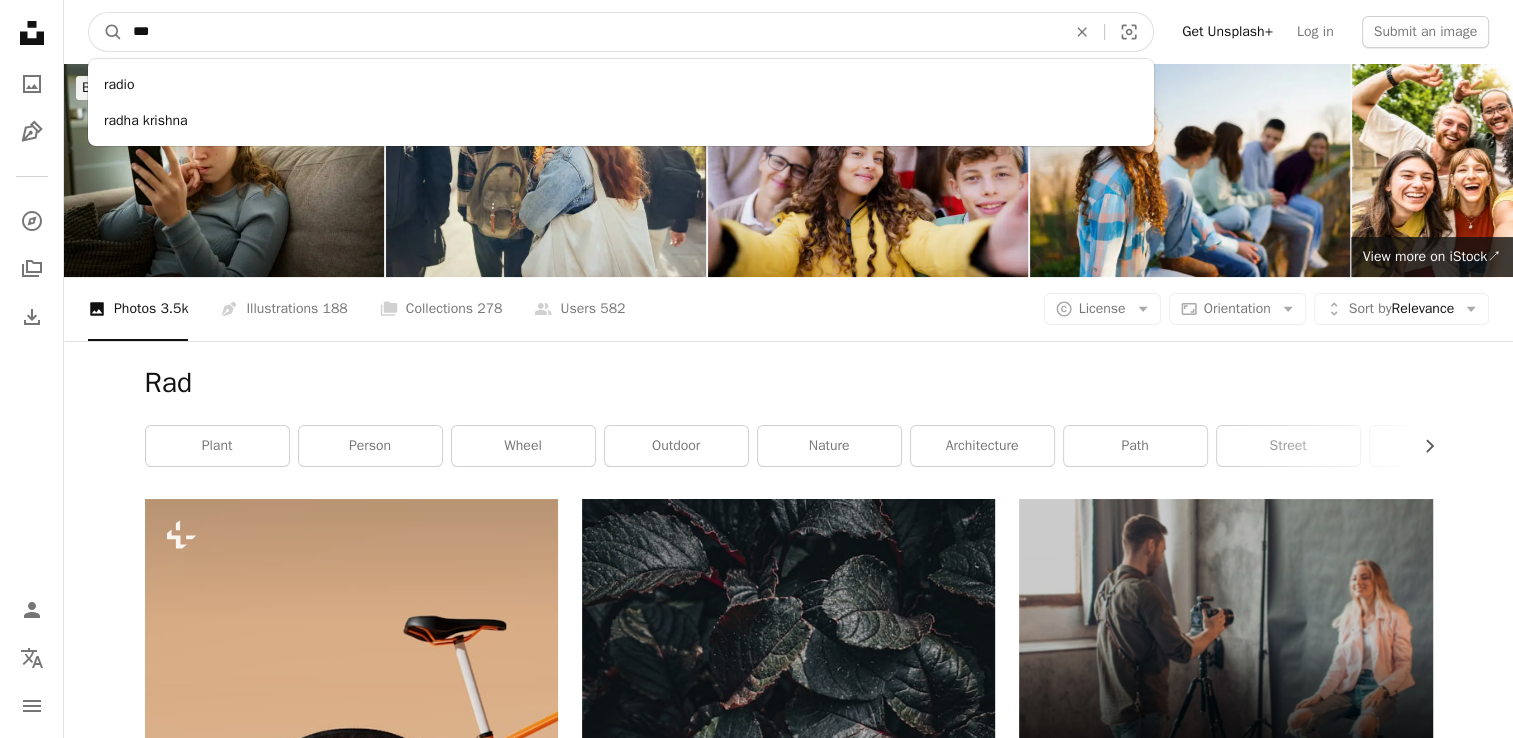 click on "***" at bounding box center [591, 32] 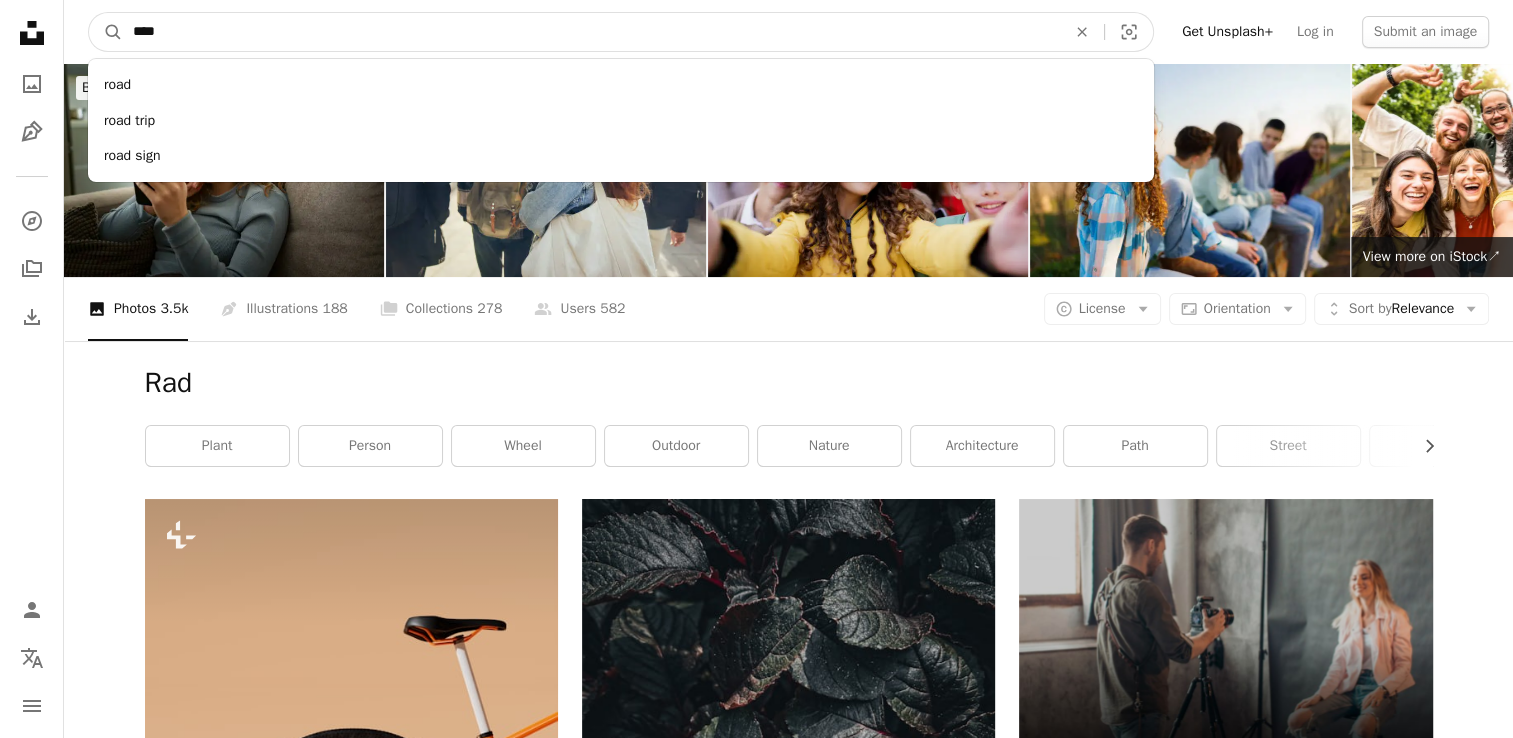 type on "****" 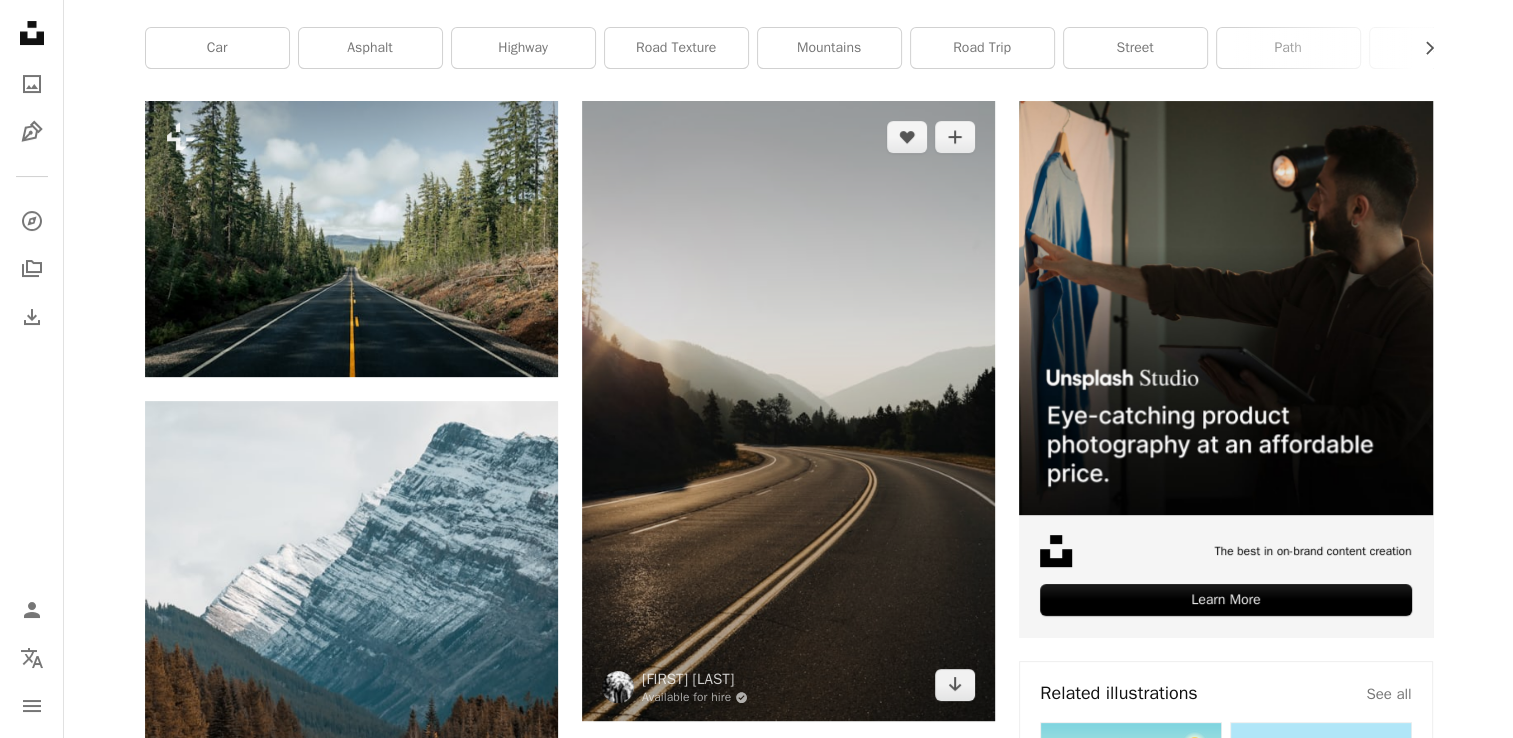 scroll, scrollTop: 400, scrollLeft: 0, axis: vertical 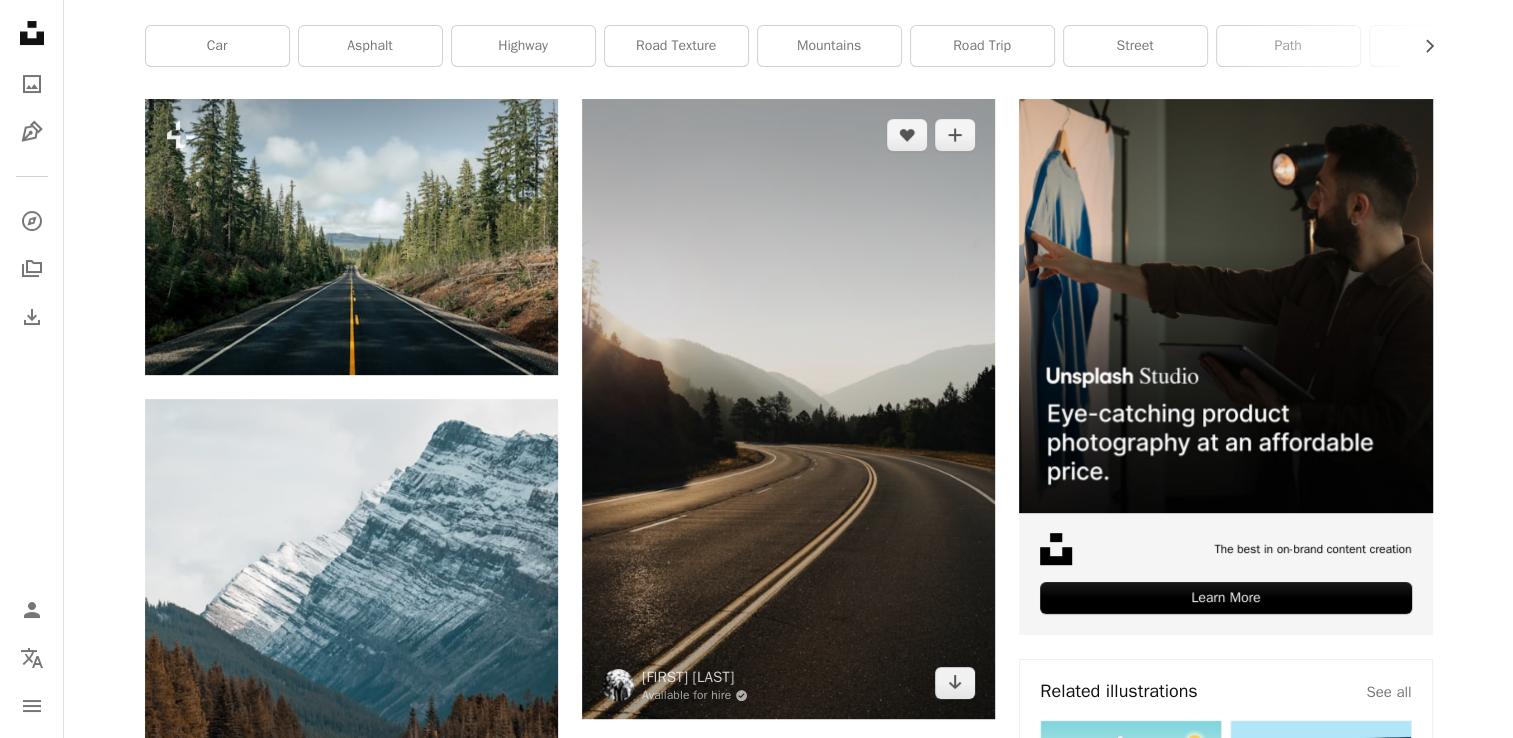 click at bounding box center [788, 409] 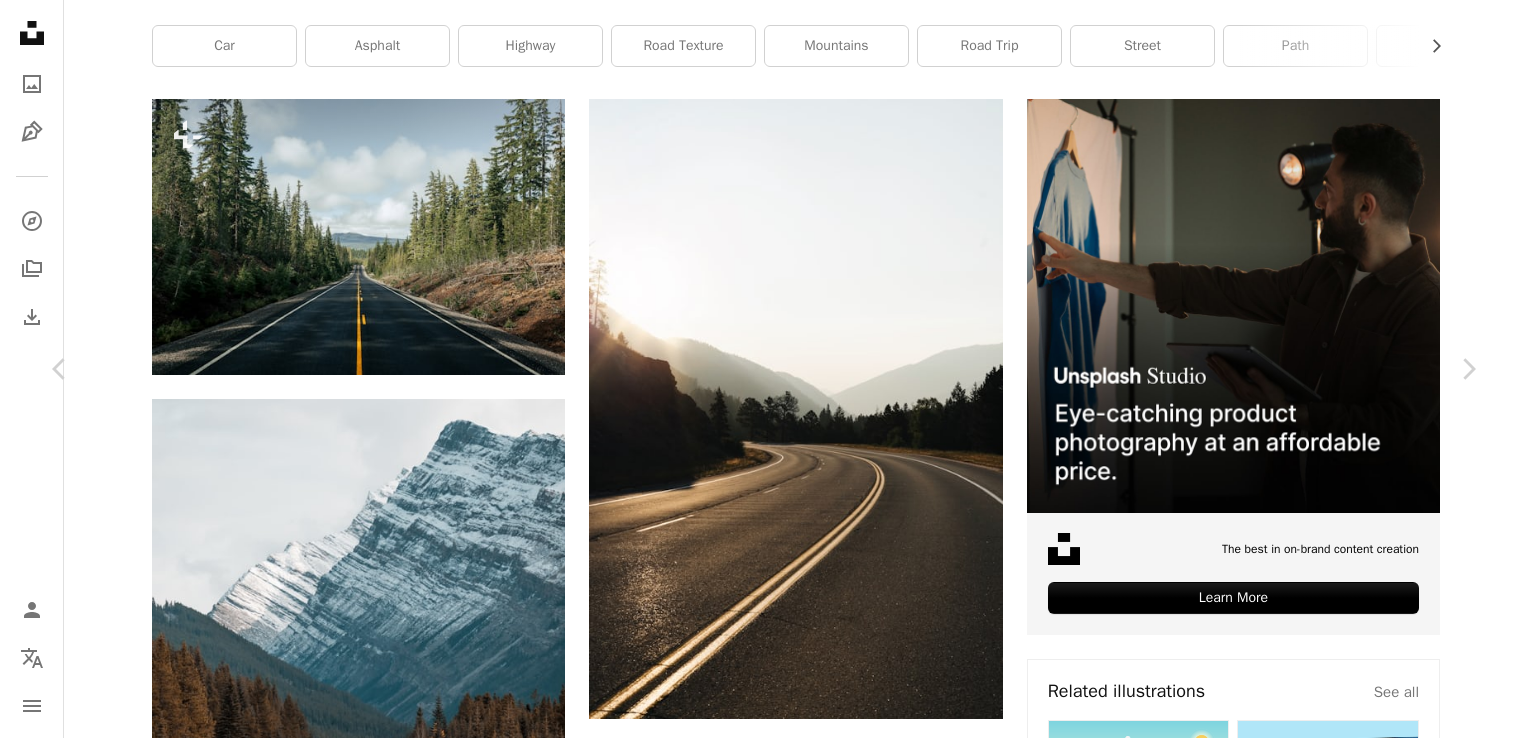 click on "Download free" at bounding box center (1279, 5325) 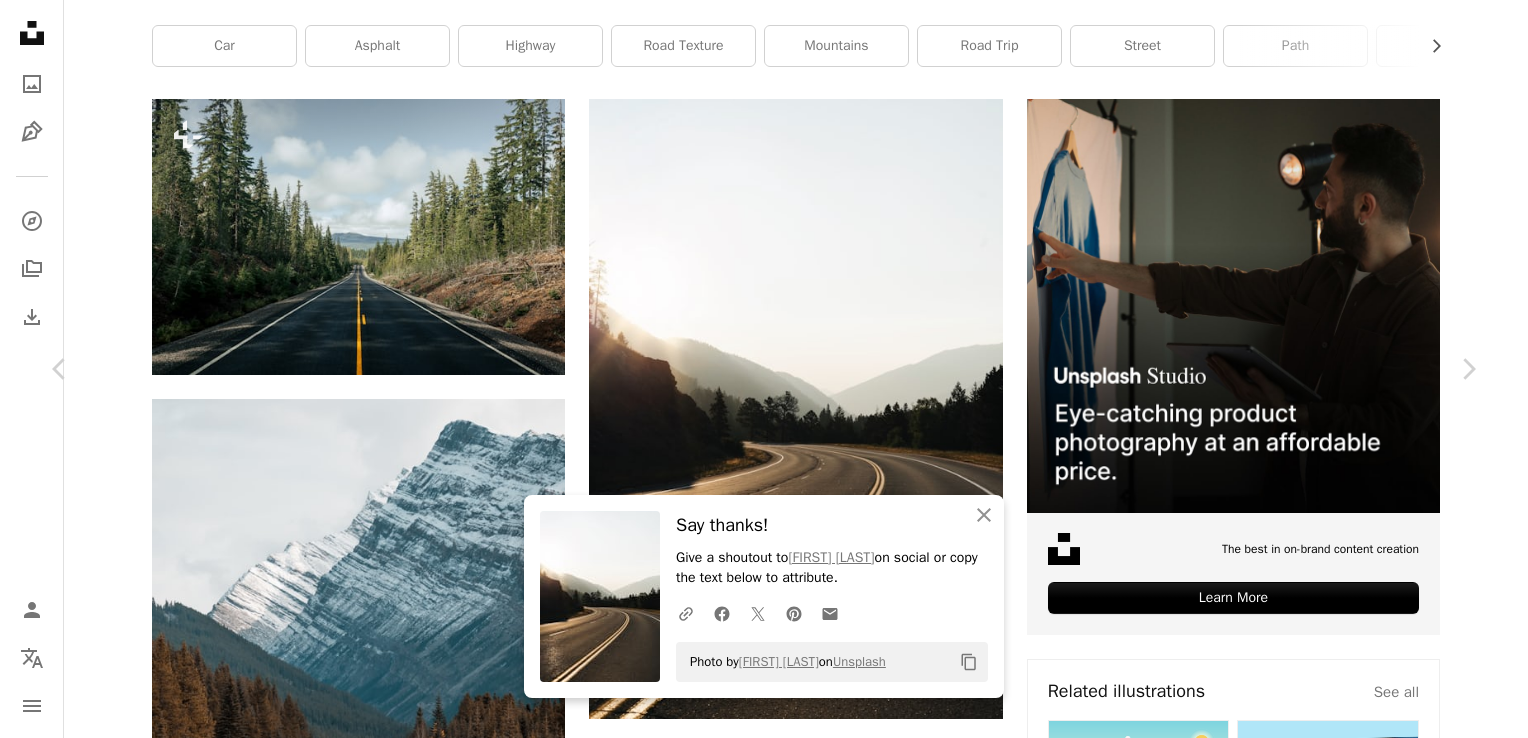 click on "An X shape Chevron left Chevron right An X shape Close Say thanks! Give a shoutout to [NAME] on social or copy the text below to attribute. A URL sharing icon (chains) Facebook icon X (formerly Twitter) icon Pinterest icon An envelope Photo by [NAME] on Unsplash
Copy content [NAME] Available for hire A checkmark inside of a circle A heart A plus sign Download free Chevron down Zoom in Views 11,394,699 Downloads 307,087 Featured in Photos A forward-right arrow Share Info icon Info More Actions After a night spent camping in the high mountains of Colorado, we found ourselves packing up and leaving early as high winds snapped our tent in half. Cutting our losses, we headed back into Denver. As we made our journey back, we caught a glimpse of an unbeatable sunrise as it beamed over the horizon of the mountain roads. This is the result… Read more Calendar outlined Published on November 15, 2018 Camera Sony, A7 Safety Free to use under the Unsplash License winter mountains road" at bounding box center (764, 5647) 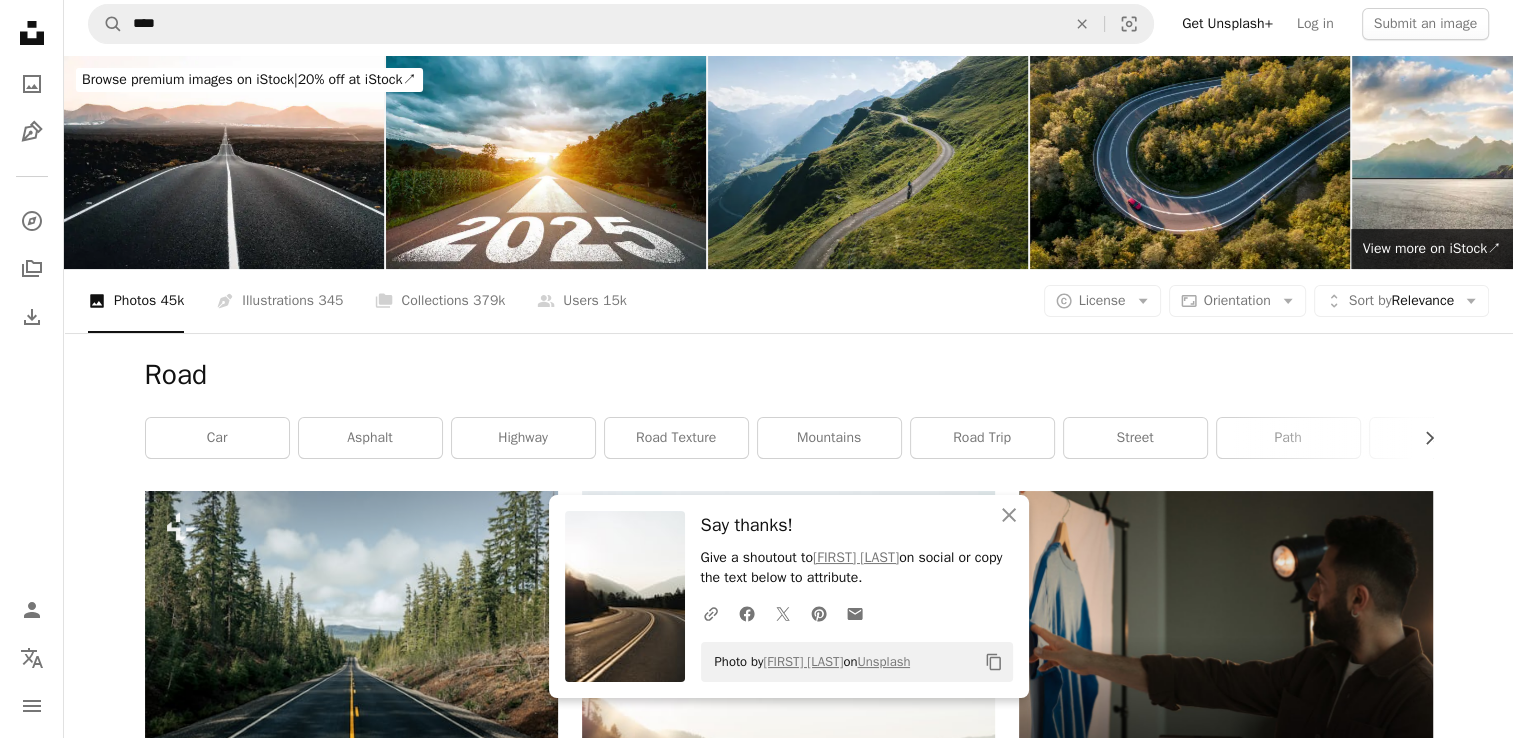 scroll, scrollTop: 0, scrollLeft: 0, axis: both 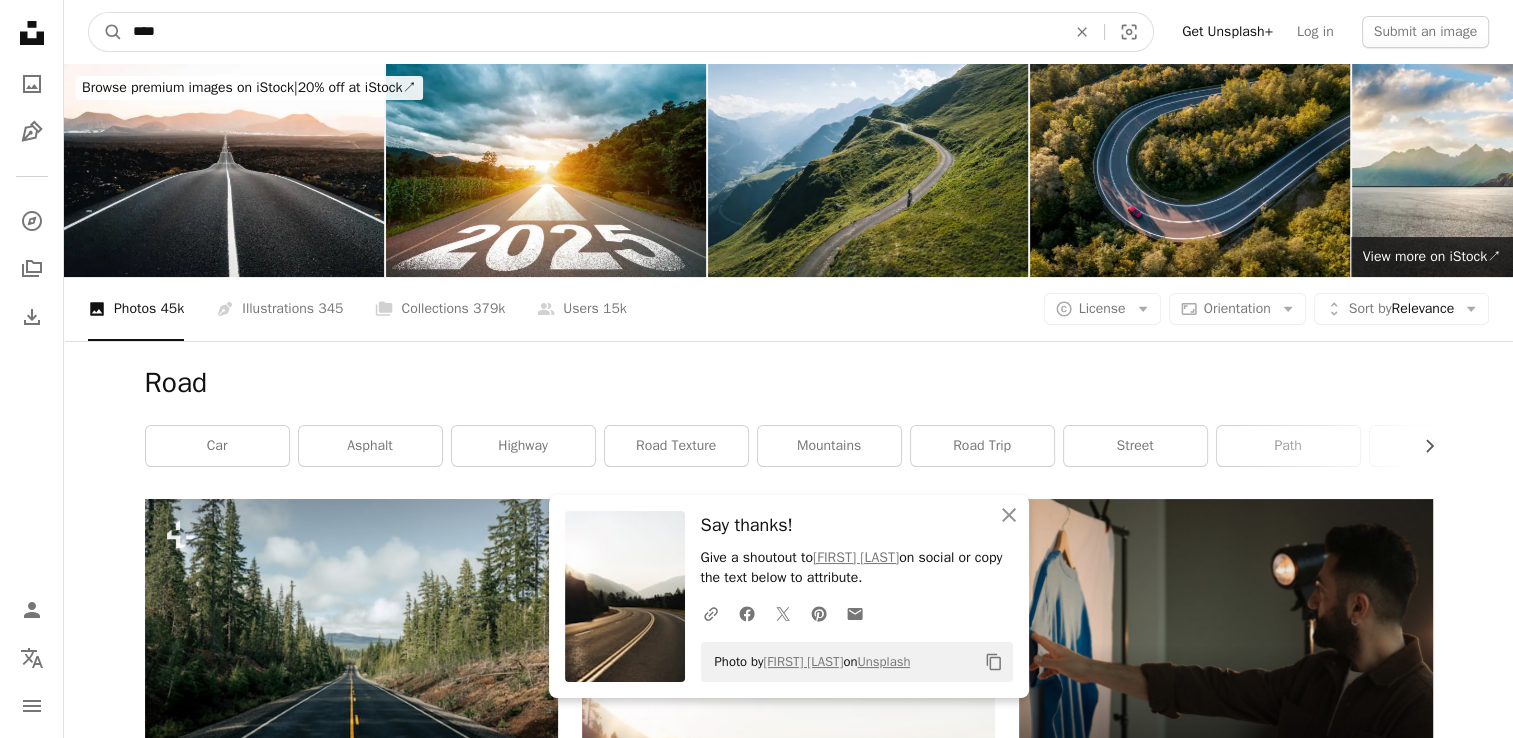 click on "****" at bounding box center [591, 32] 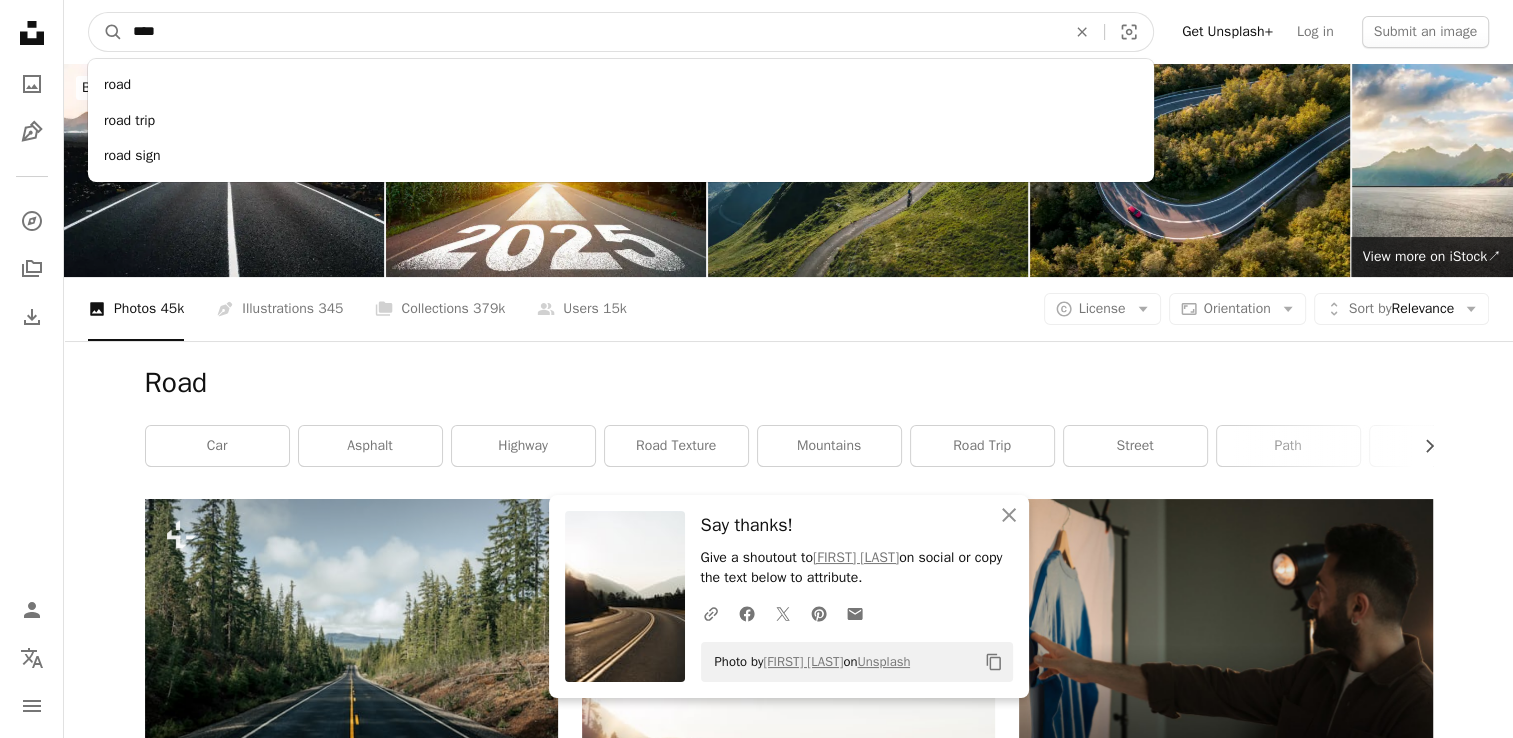 drag, startPoint x: 156, startPoint y: 34, endPoint x: 56, endPoint y: 34, distance: 100 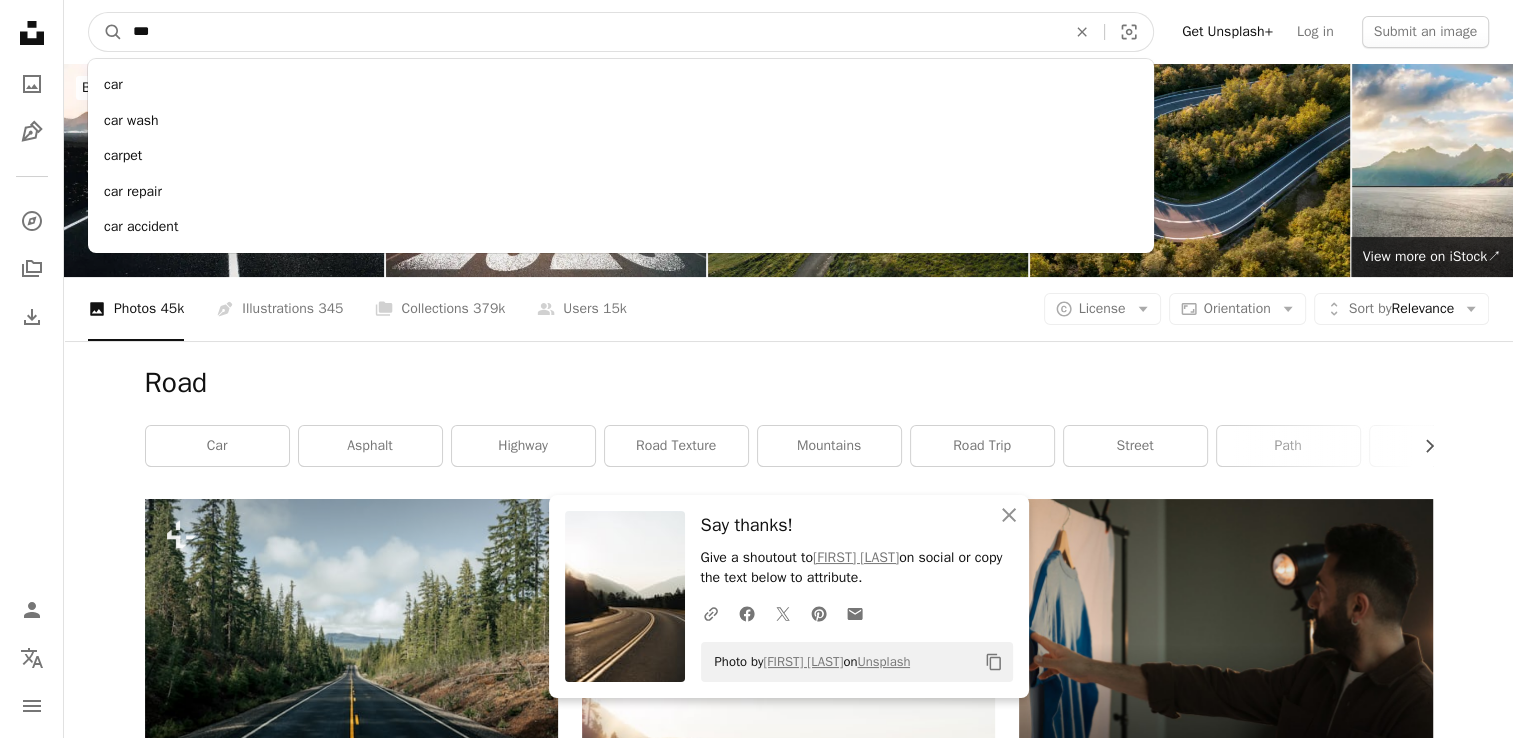 type on "***" 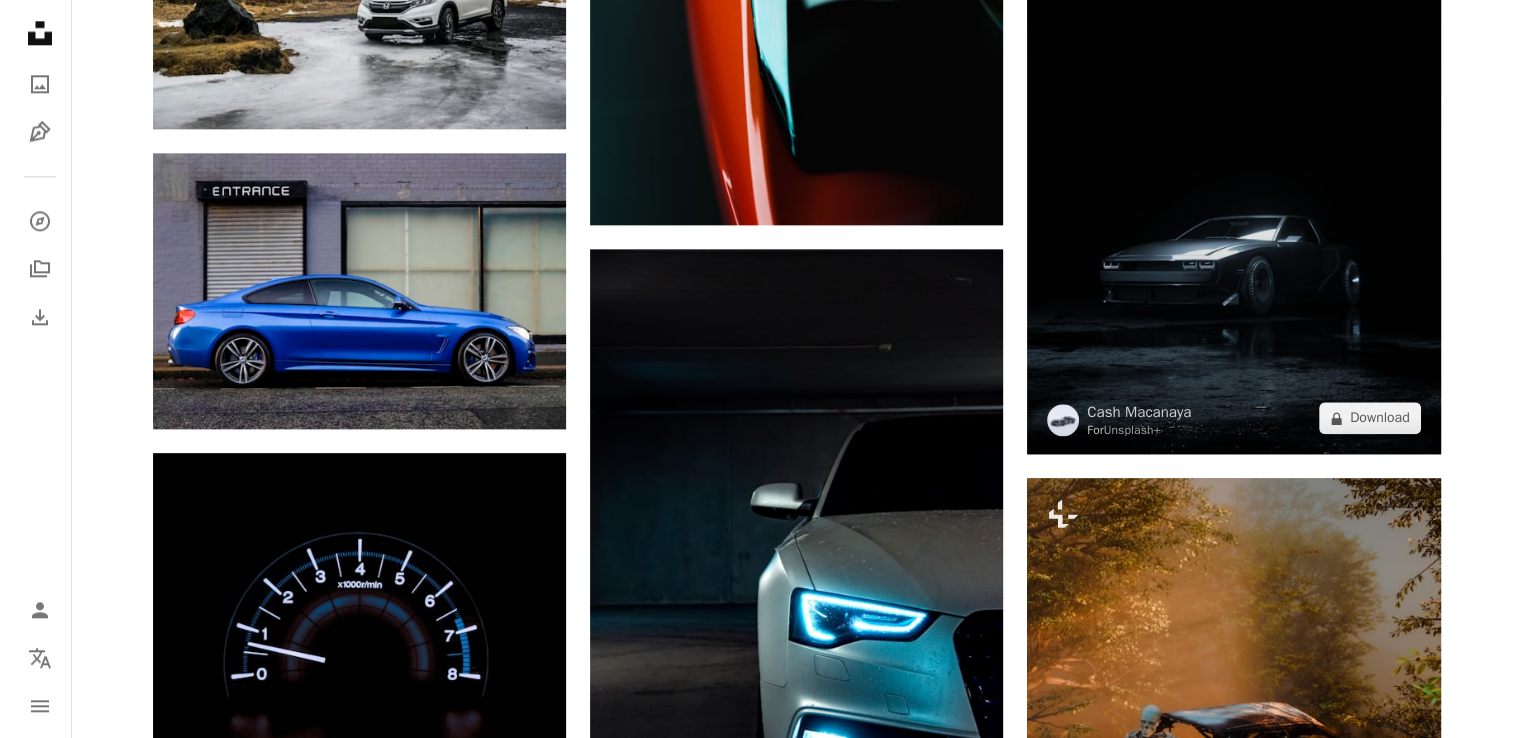 scroll, scrollTop: 2000, scrollLeft: 0, axis: vertical 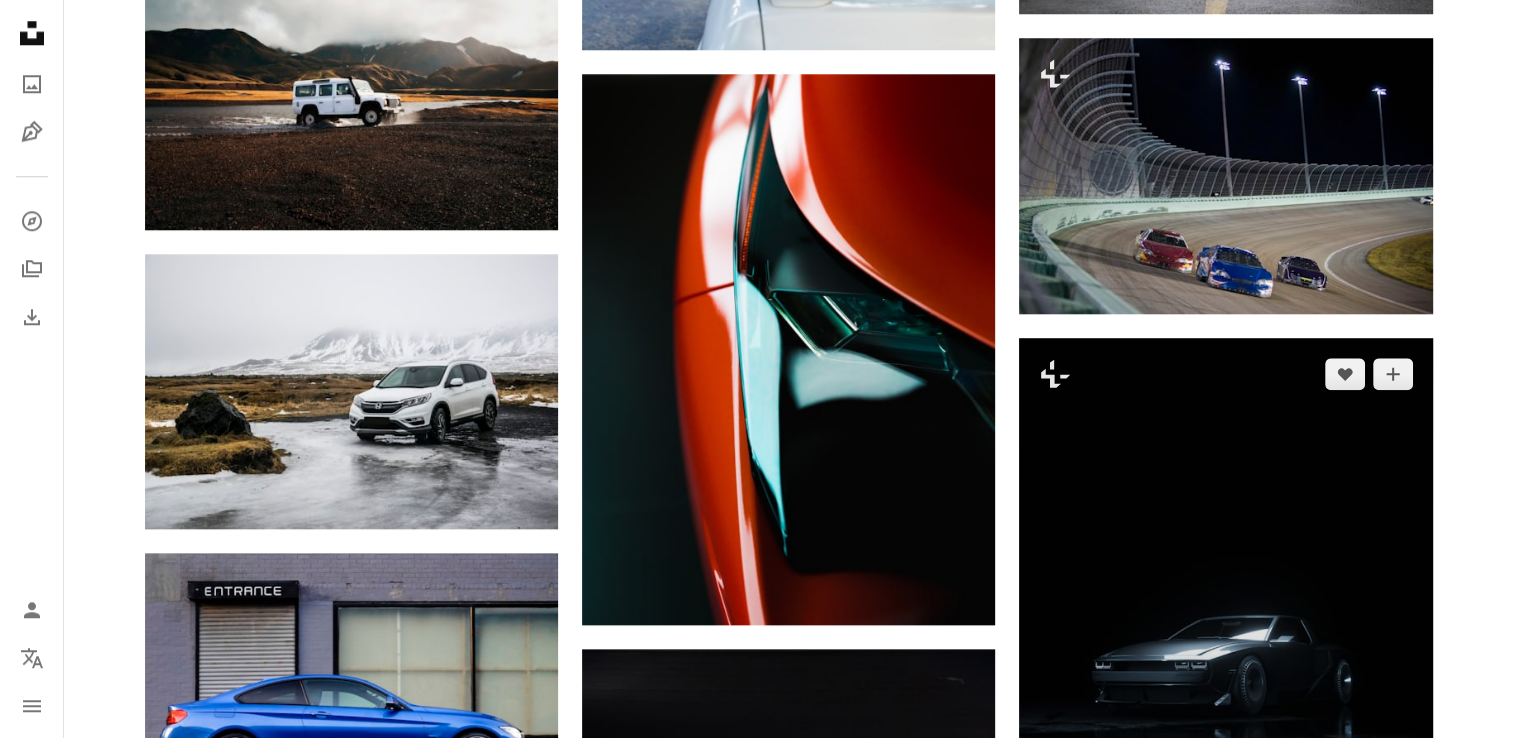 click at bounding box center (1225, 596) 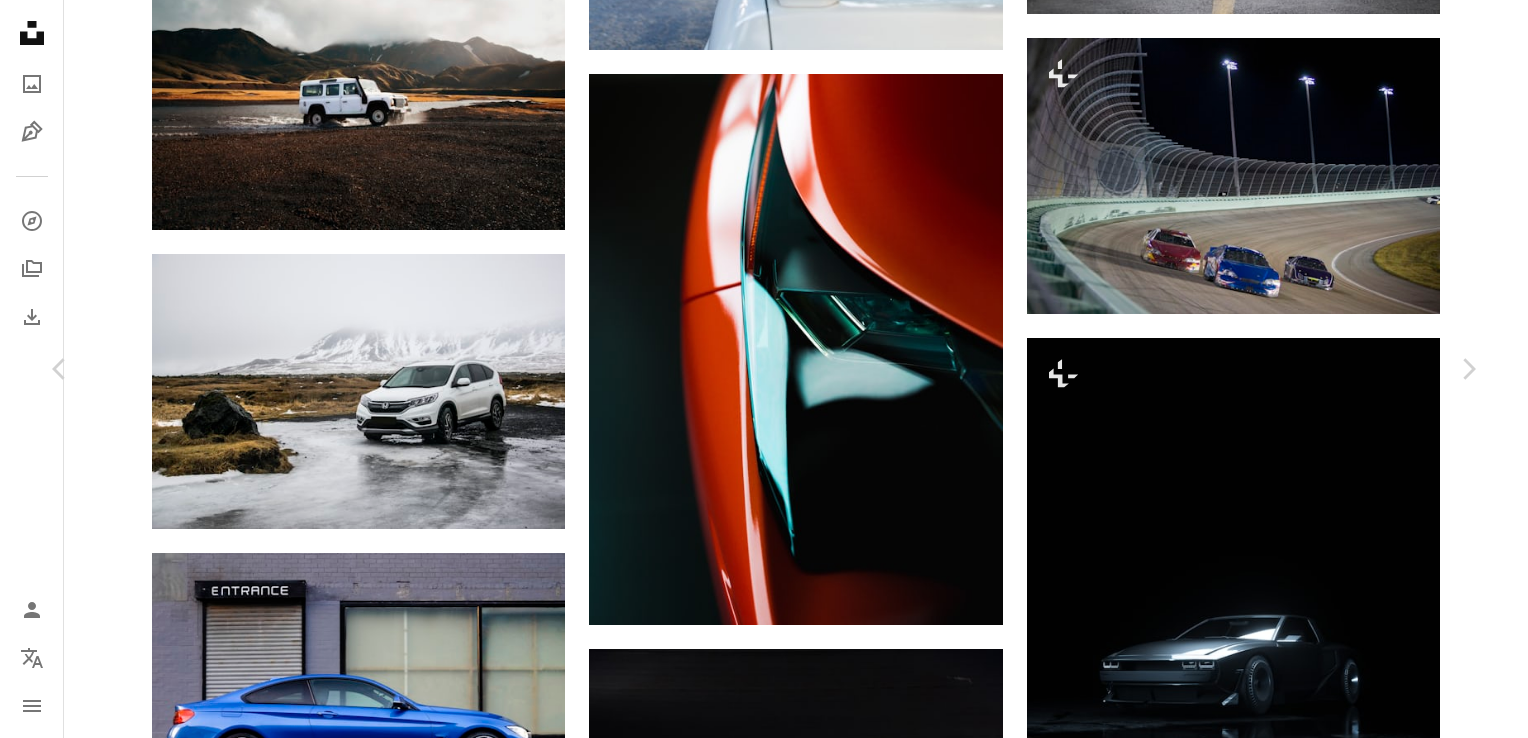 scroll, scrollTop: 1488, scrollLeft: 0, axis: vertical 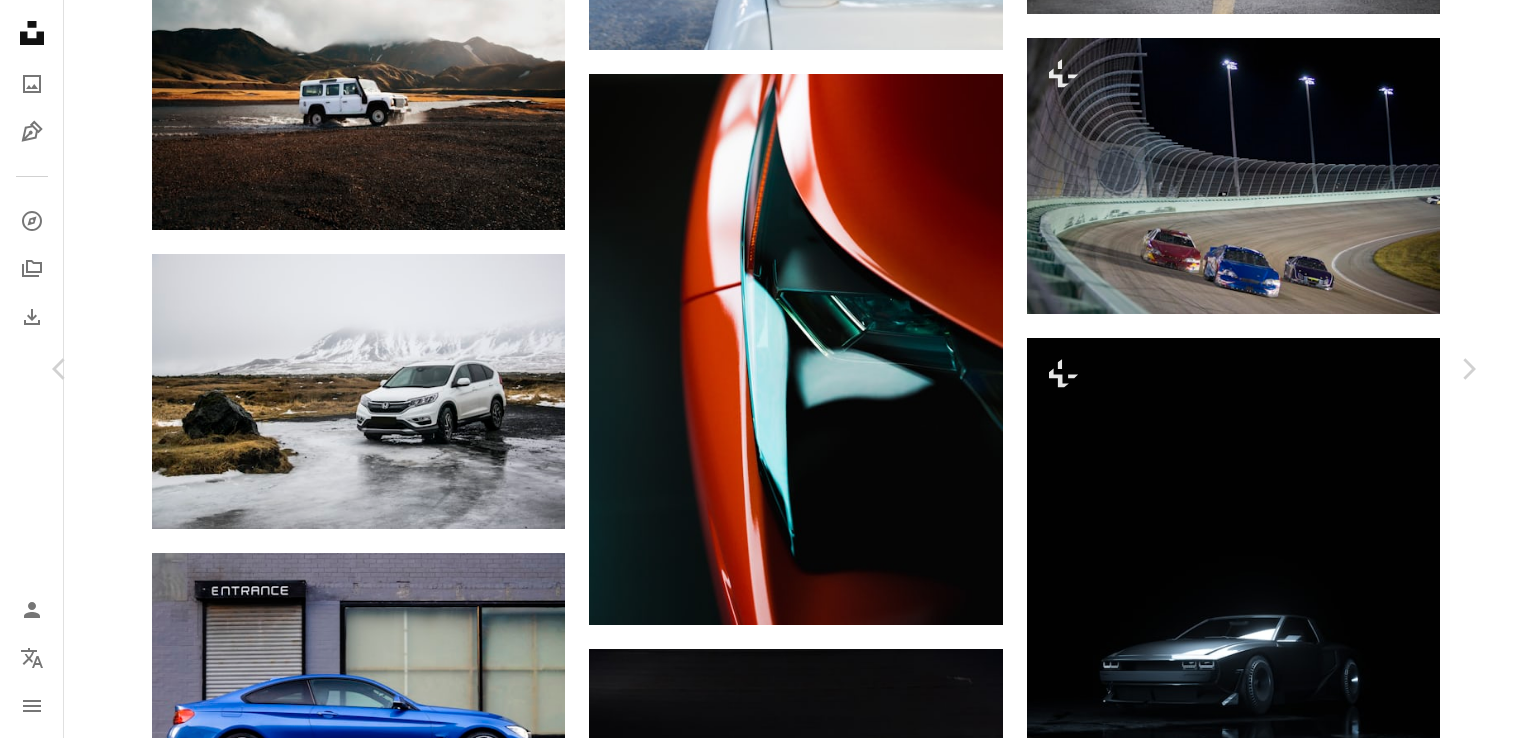 click on "An X shape Chevron left Chevron right A Chosen Soul For  Unsplash+ A heart A plus sign A lock Download Zoom in A forward-right arrow Share More Actions Calendar outlined Published on January 22, 2025 Safety Licensed under the  Unsplash+ License car cars vehicle 3d render driving transport concept car motor vehicle brake lights Free stock photos From this series Plus sign for Unsplash+ Plus sign for Unsplash+ Related images Plus sign for Unsplash+ A heart A plus sign A Chosen Soul For  Unsplash+ A lock Download Plus sign for Unsplash+ A heart A plus sign A. C. For  Unsplash+ A lock Download Plus sign for Unsplash+ A heart A plus sign [NAME] For  Unsplash+ A lock Download Plus sign for Unsplash+ A heart A plus sign [NAME] For  Unsplash+ A lock Download Plus sign for Unsplash+ A heart A plus sign [NAME] For  Unsplash+ A lock Download Plus sign for Unsplash+ A heart A plus sign [NAME] For  For" at bounding box center (764, 14759) 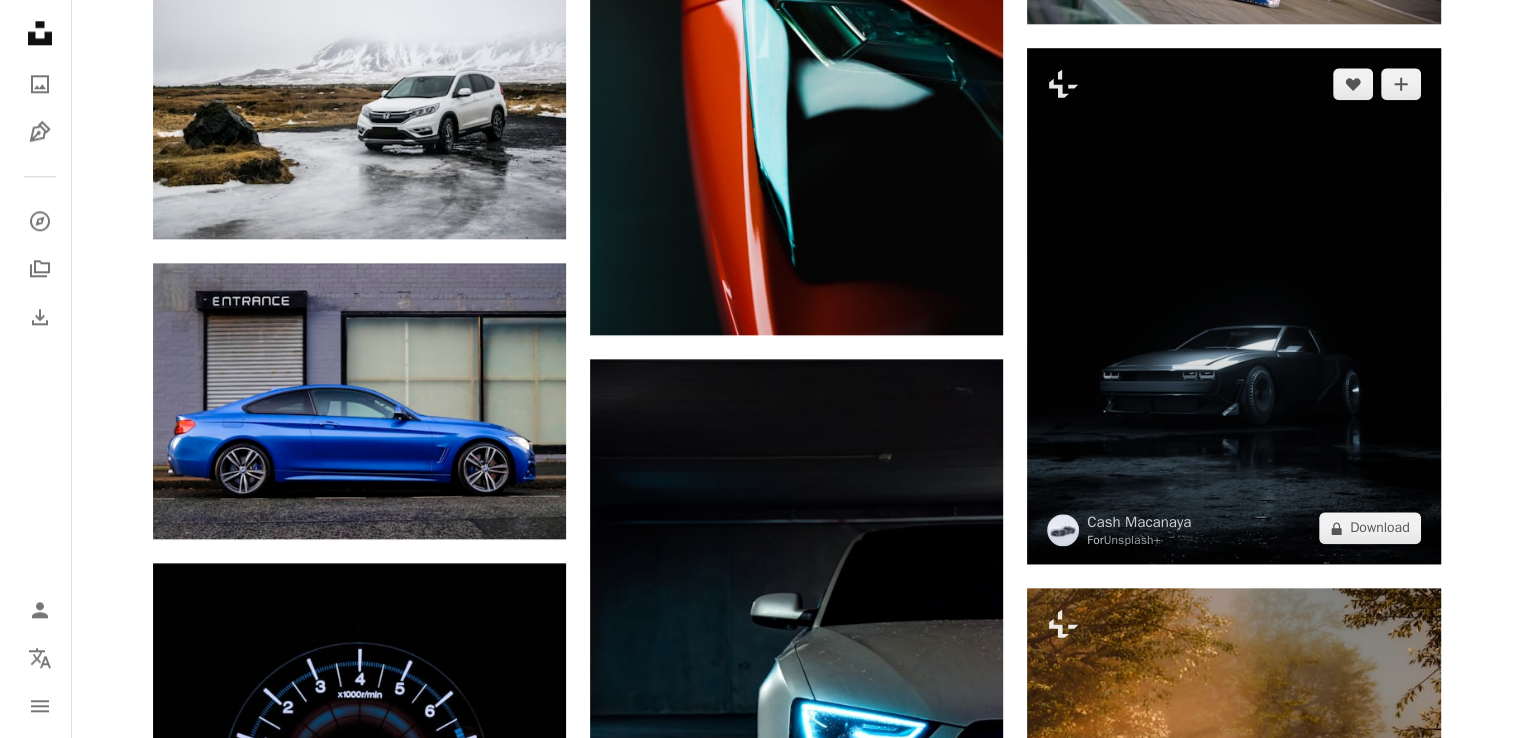 scroll, scrollTop: 2300, scrollLeft: 0, axis: vertical 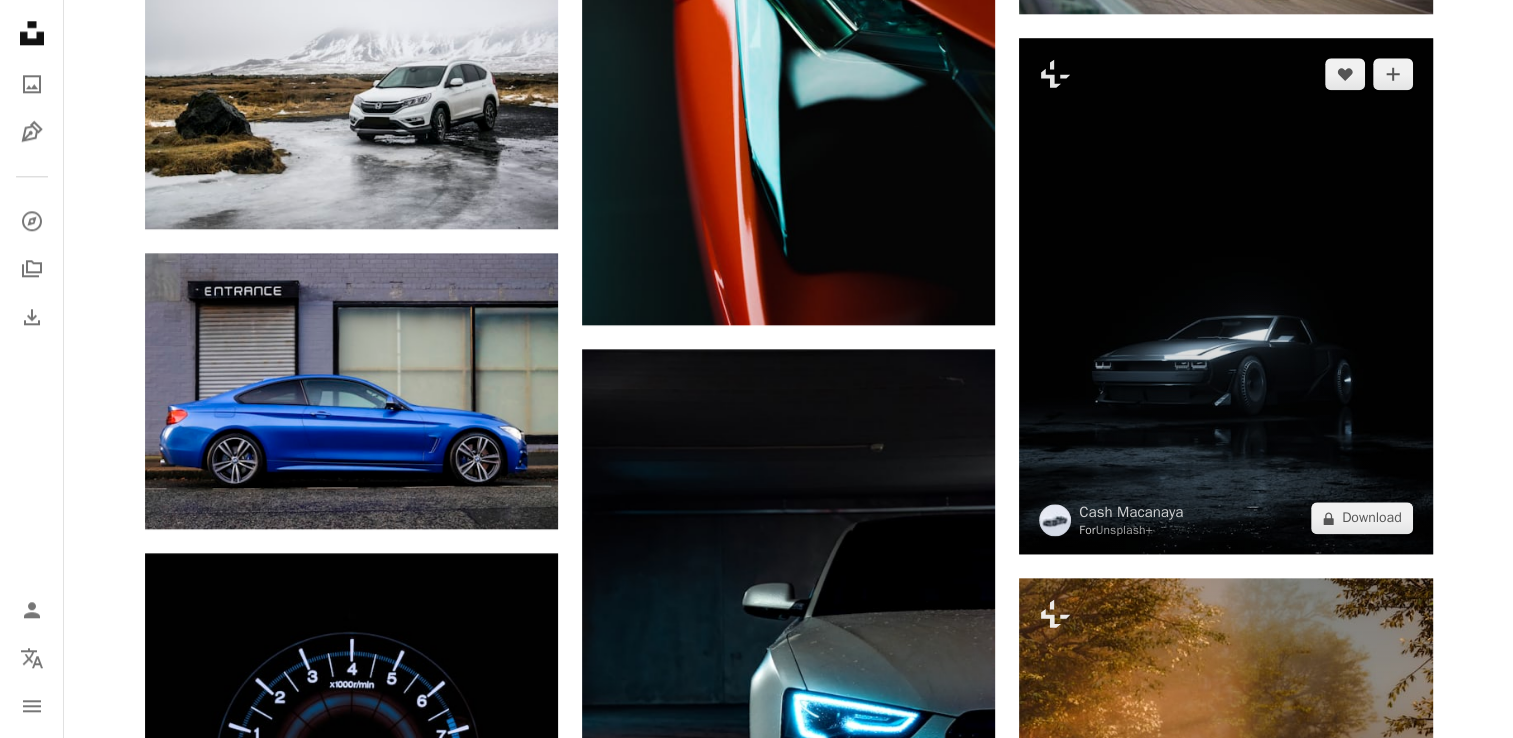 click at bounding box center (1225, 296) 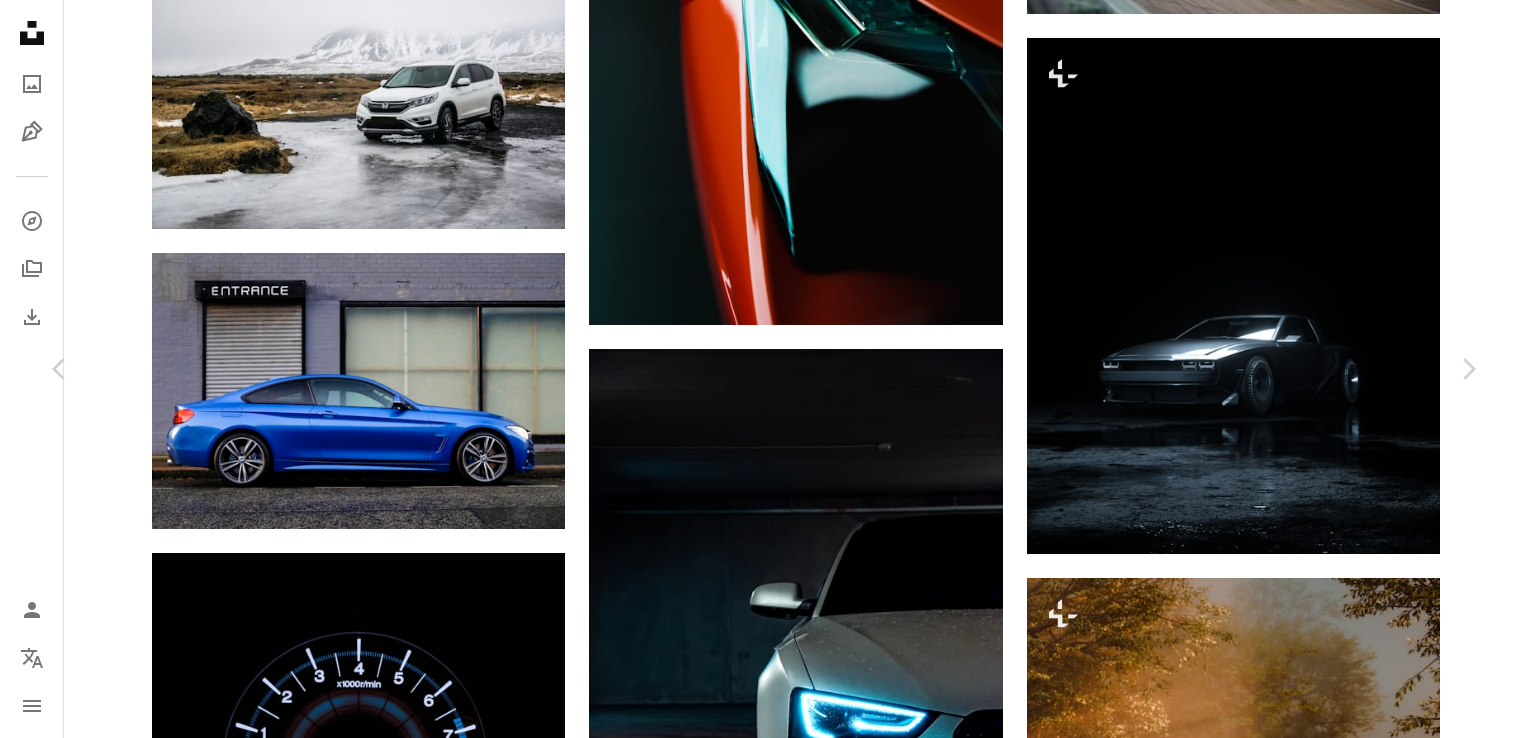 scroll, scrollTop: 9009, scrollLeft: 0, axis: vertical 